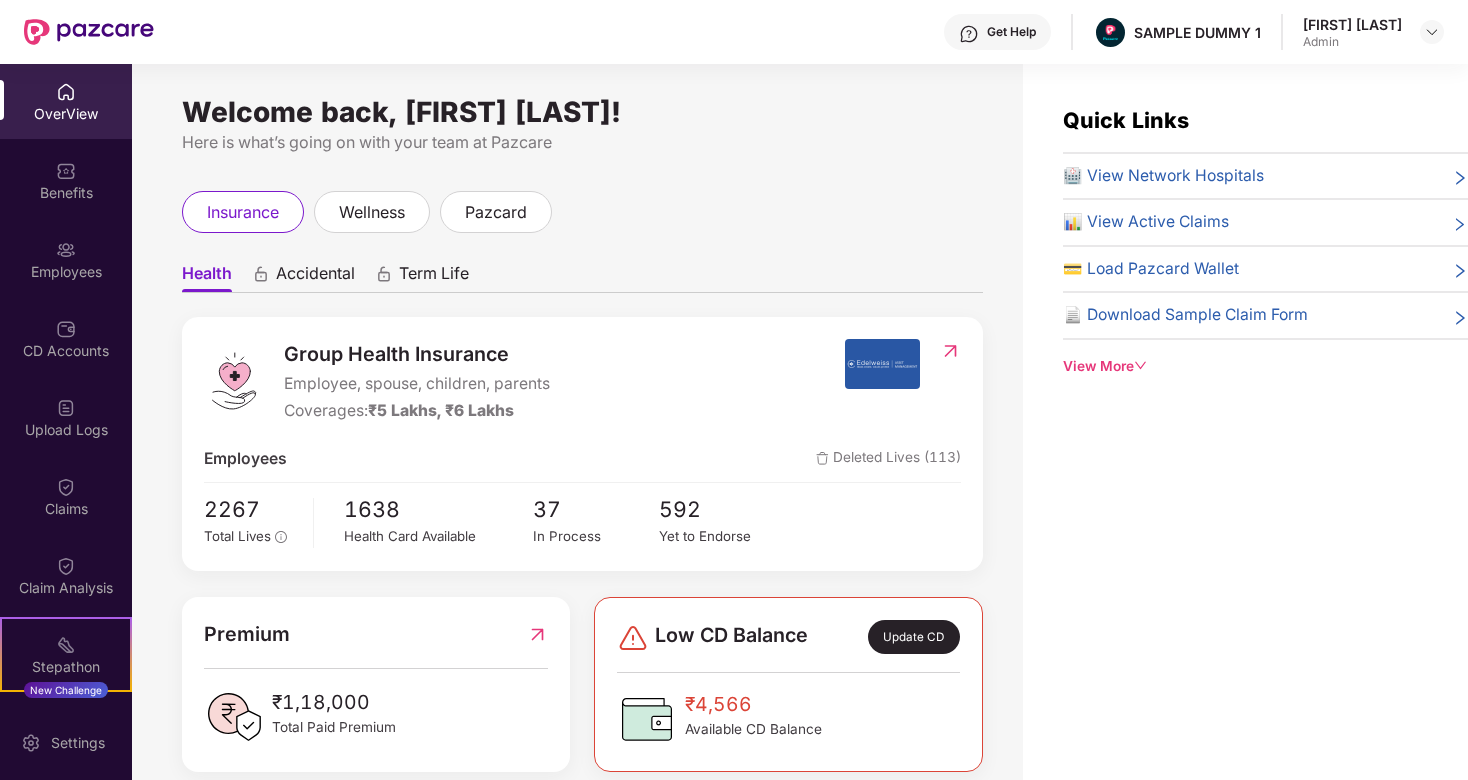 scroll, scrollTop: 0, scrollLeft: 0, axis: both 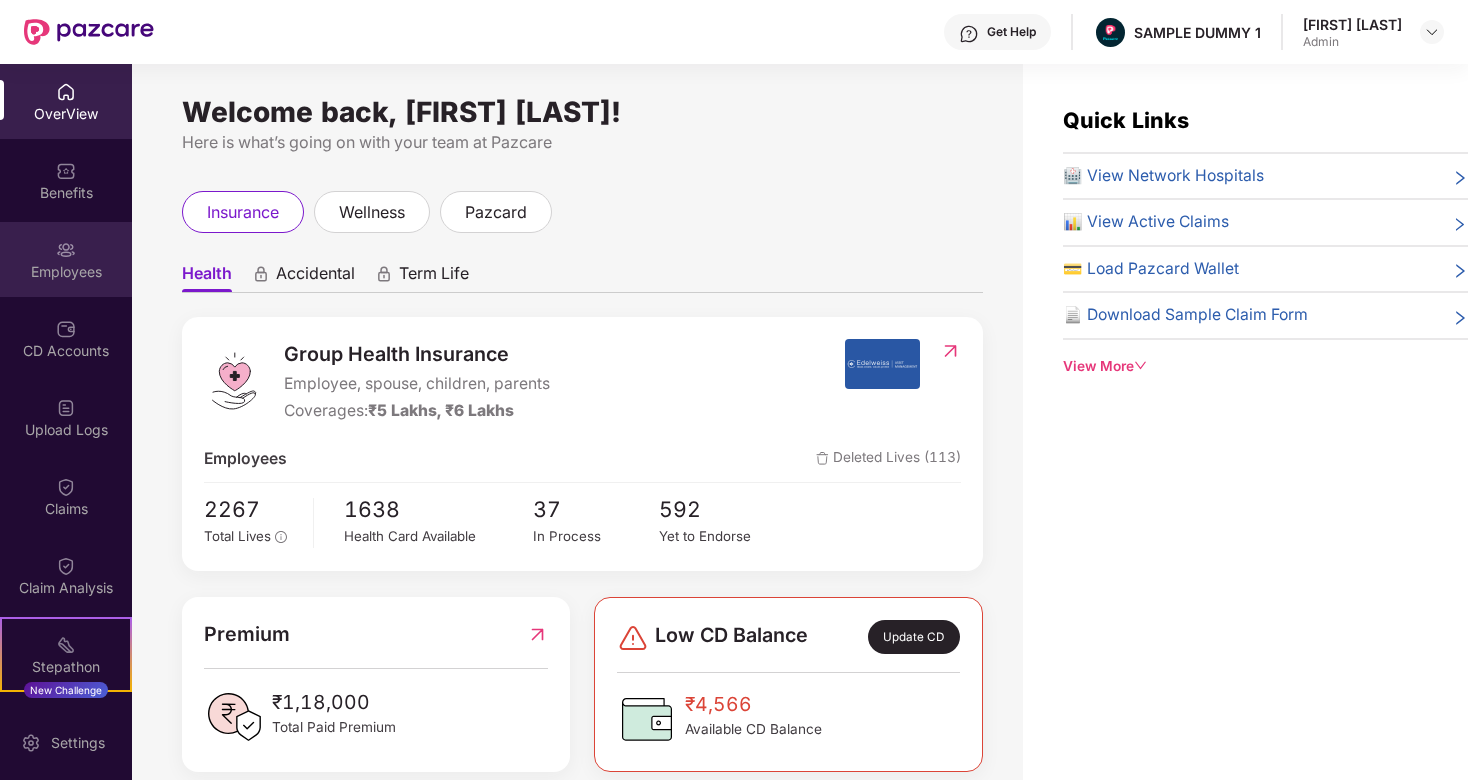 click on "Employees" at bounding box center [66, 259] 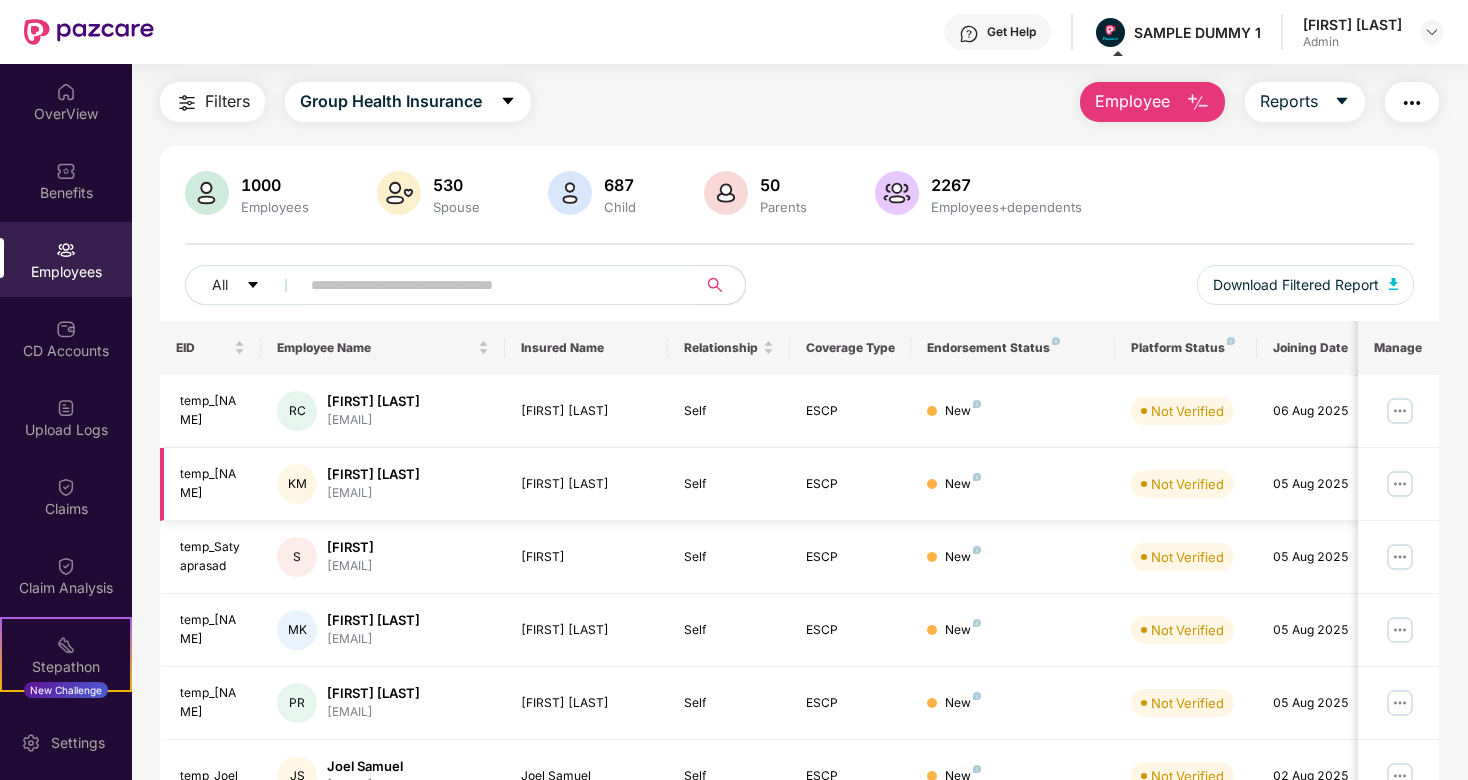 scroll, scrollTop: 61, scrollLeft: 0, axis: vertical 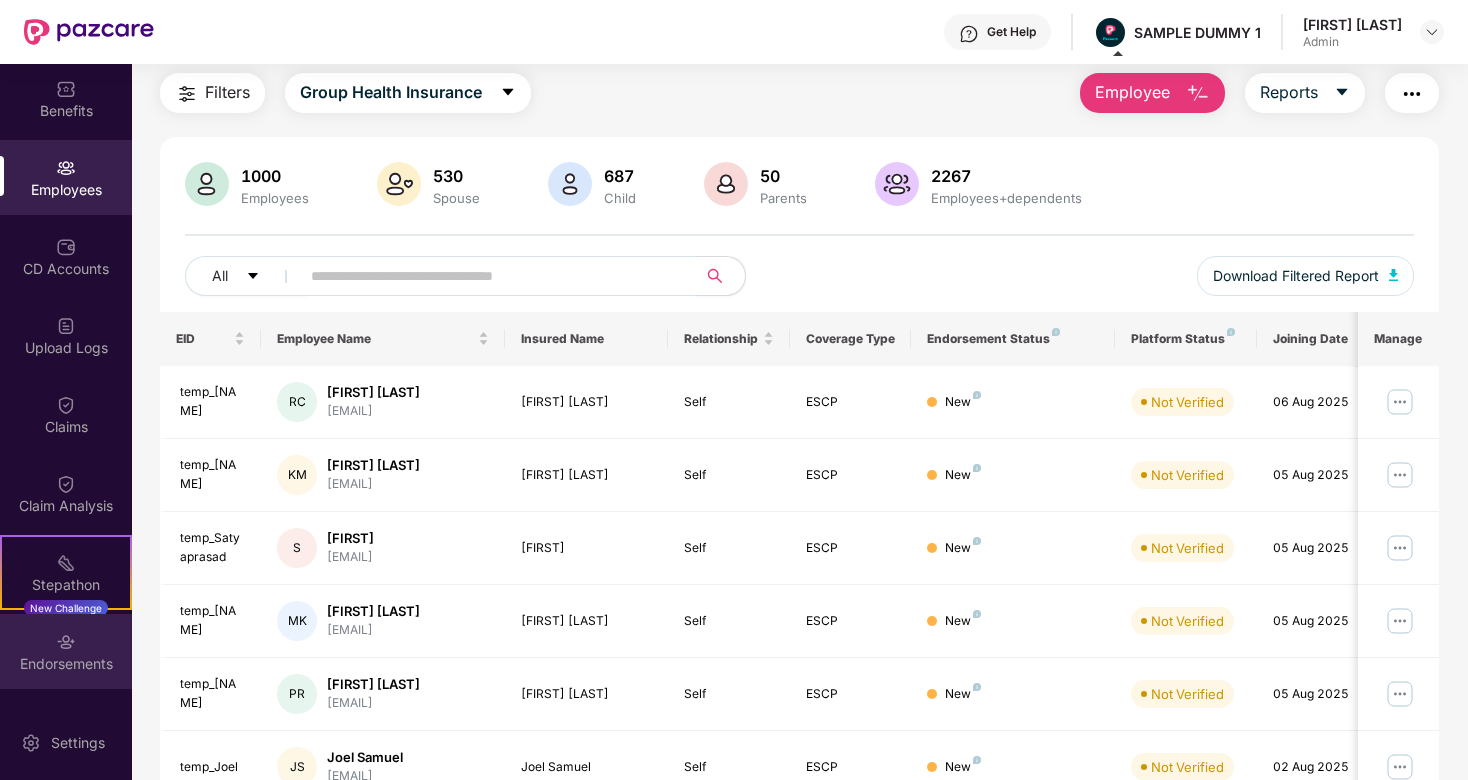 click on "Endorsements" at bounding box center [66, 651] 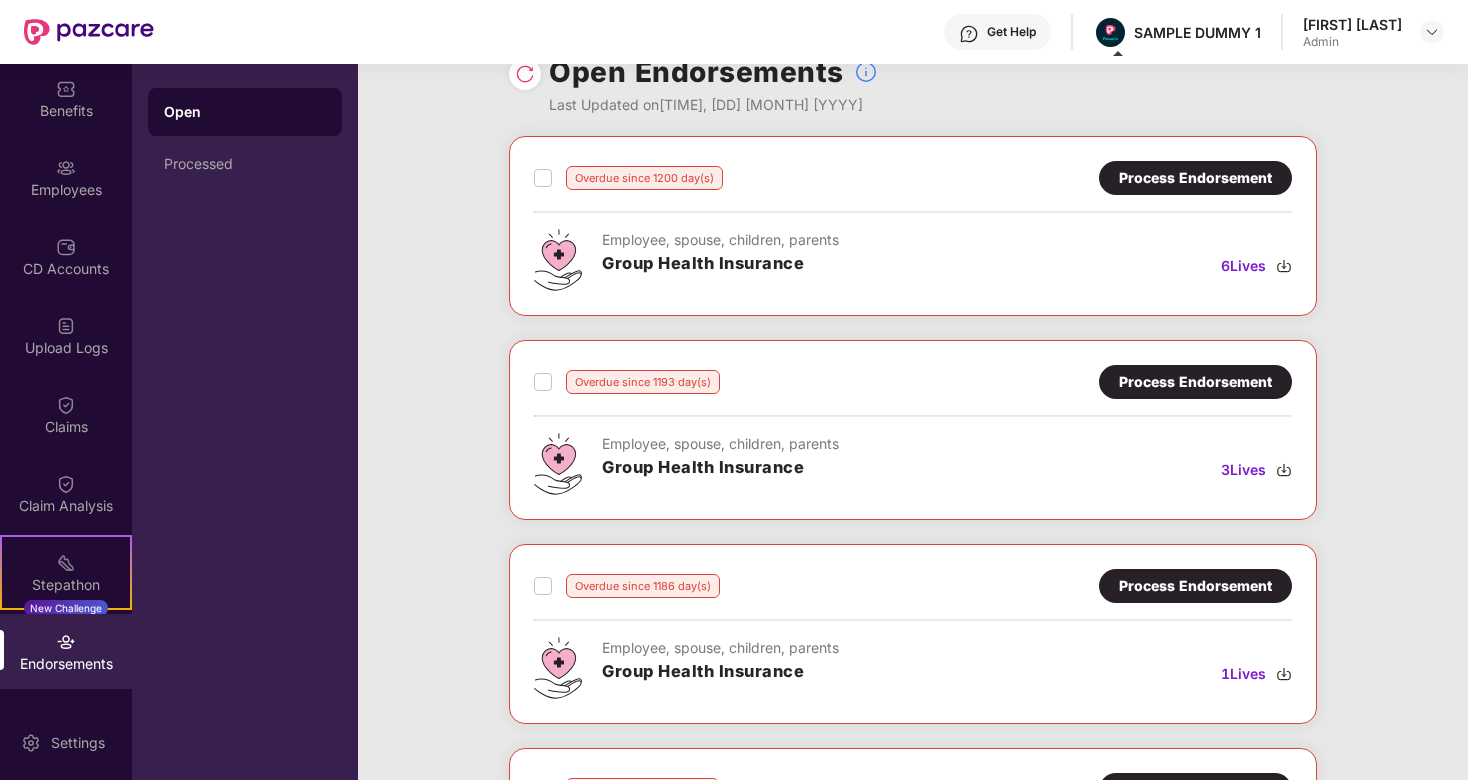 scroll, scrollTop: 46, scrollLeft: 0, axis: vertical 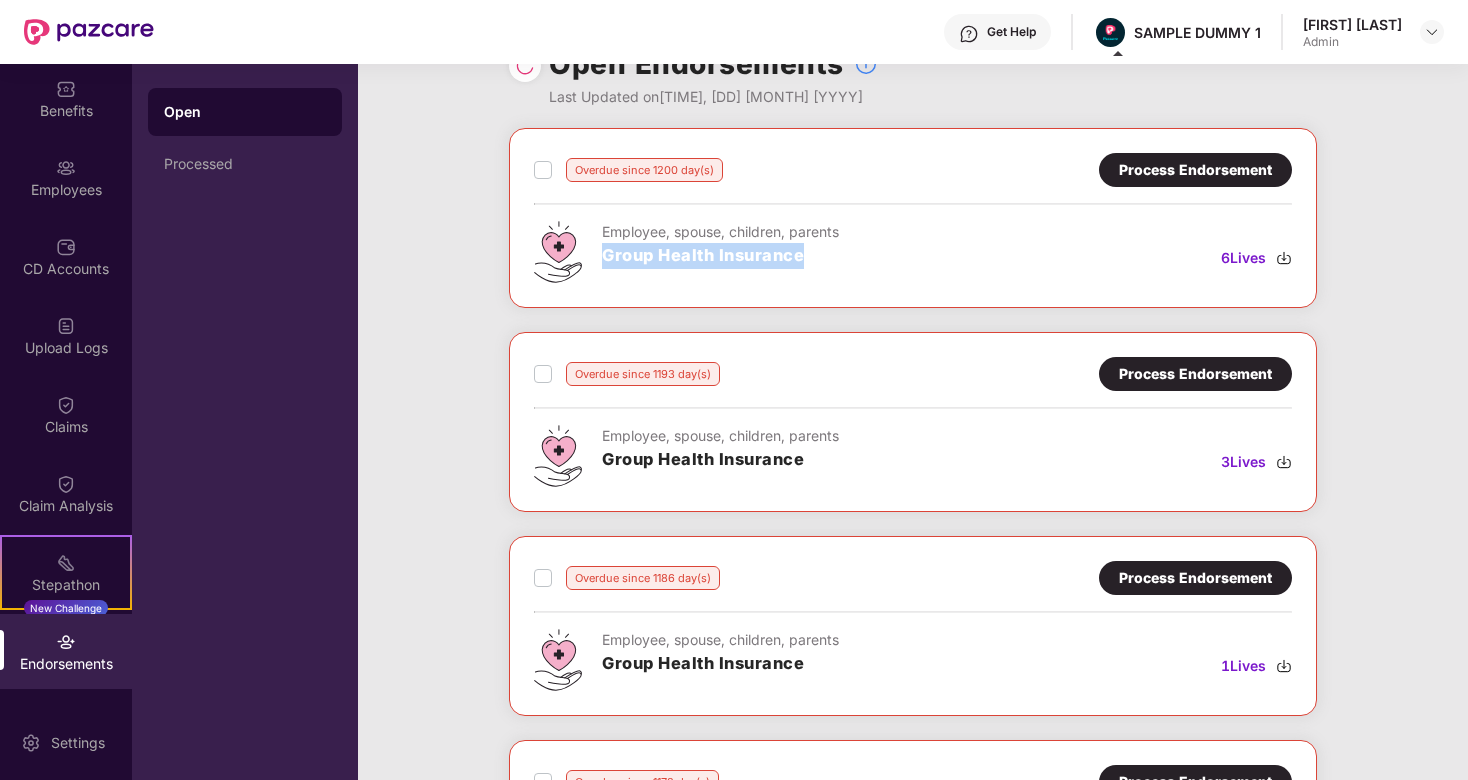 drag, startPoint x: 603, startPoint y: 249, endPoint x: 842, endPoint y: 249, distance: 239 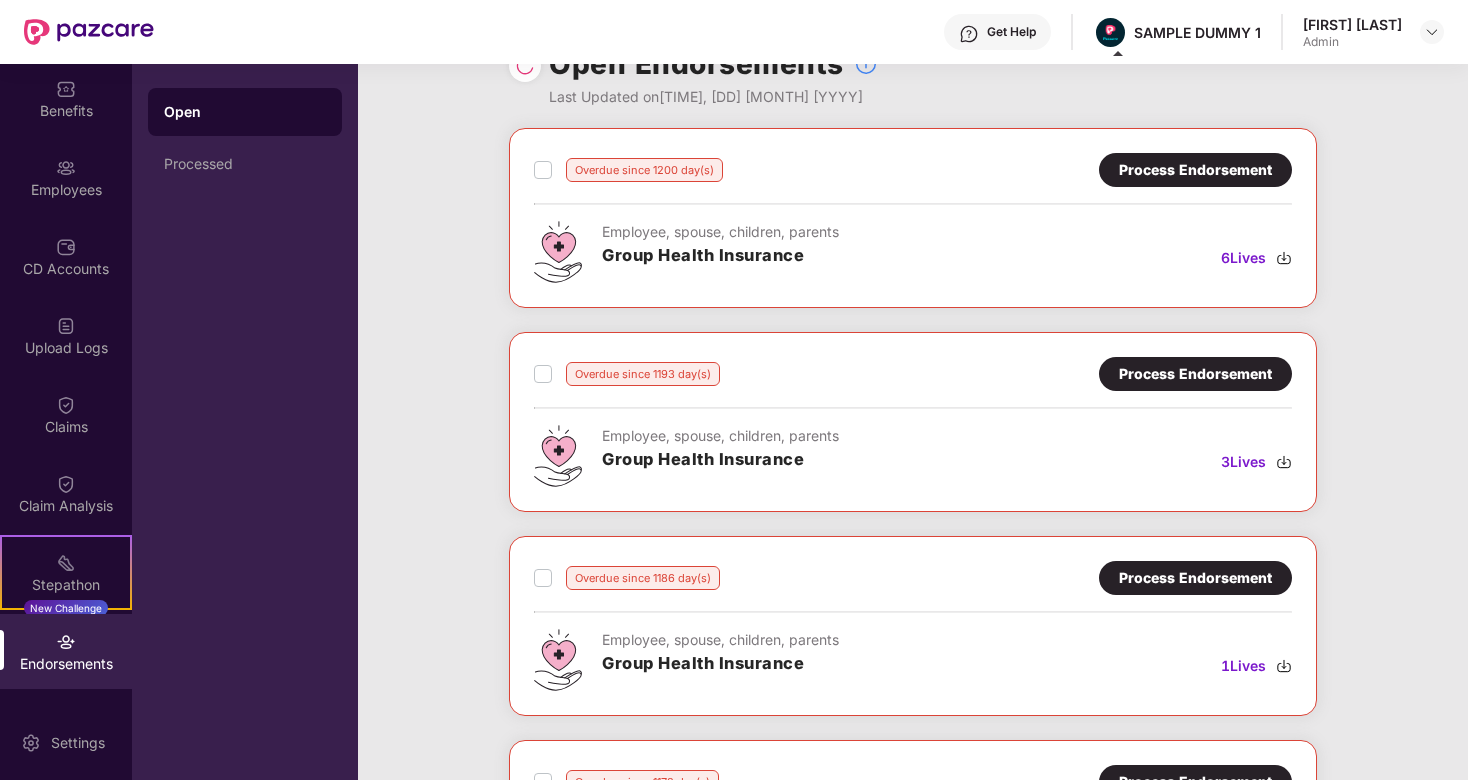 scroll, scrollTop: 1, scrollLeft: 0, axis: vertical 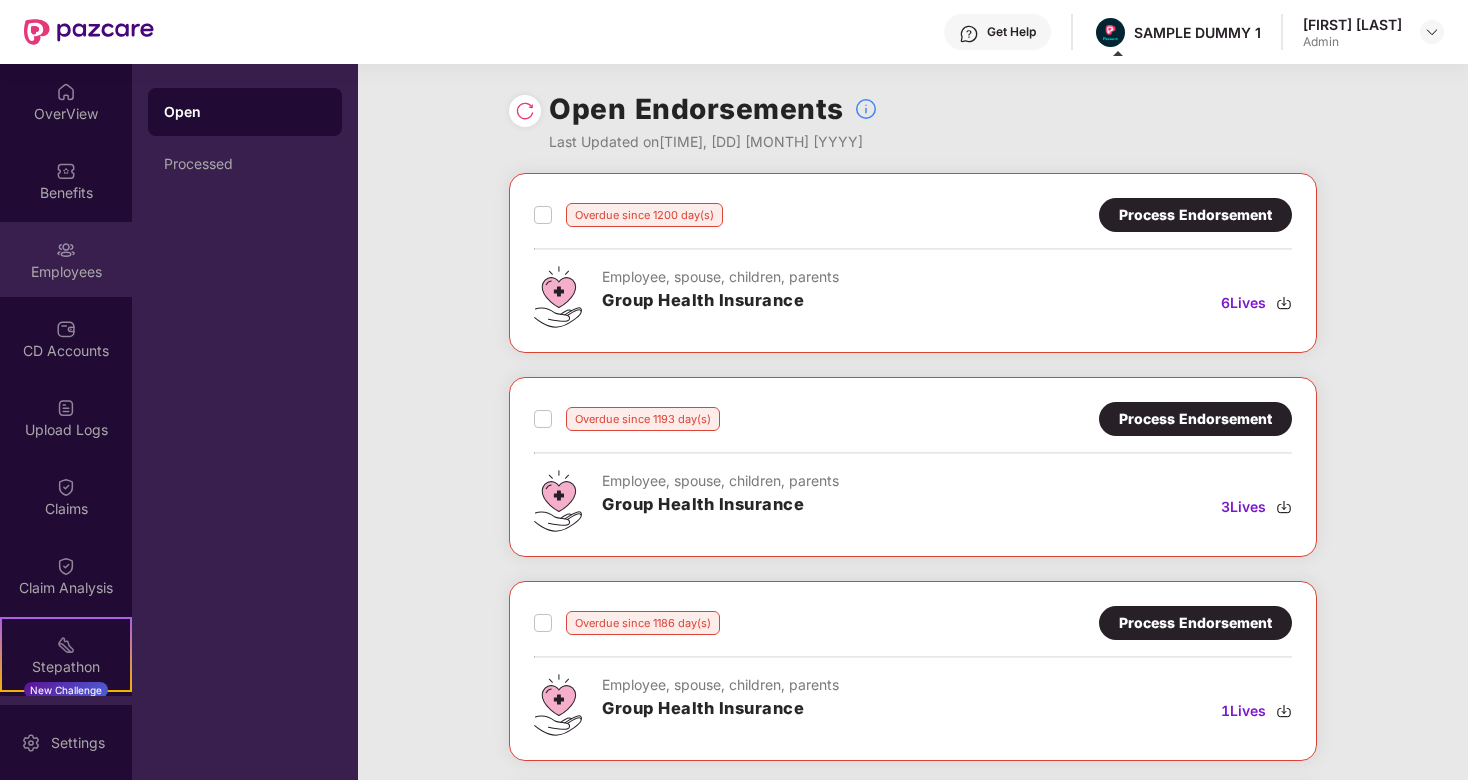 click on "Employees" at bounding box center (66, 272) 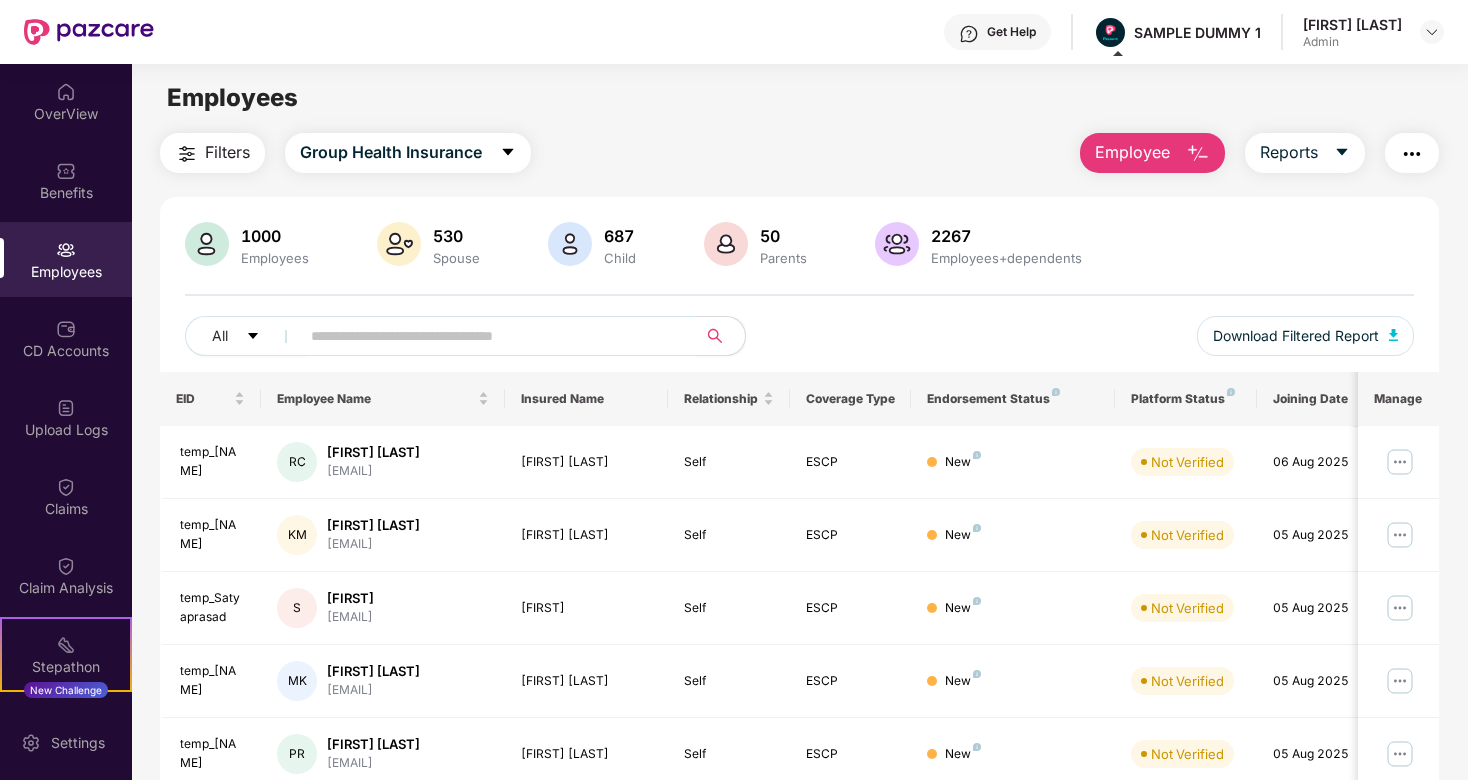 click on "Employee" at bounding box center (1132, 152) 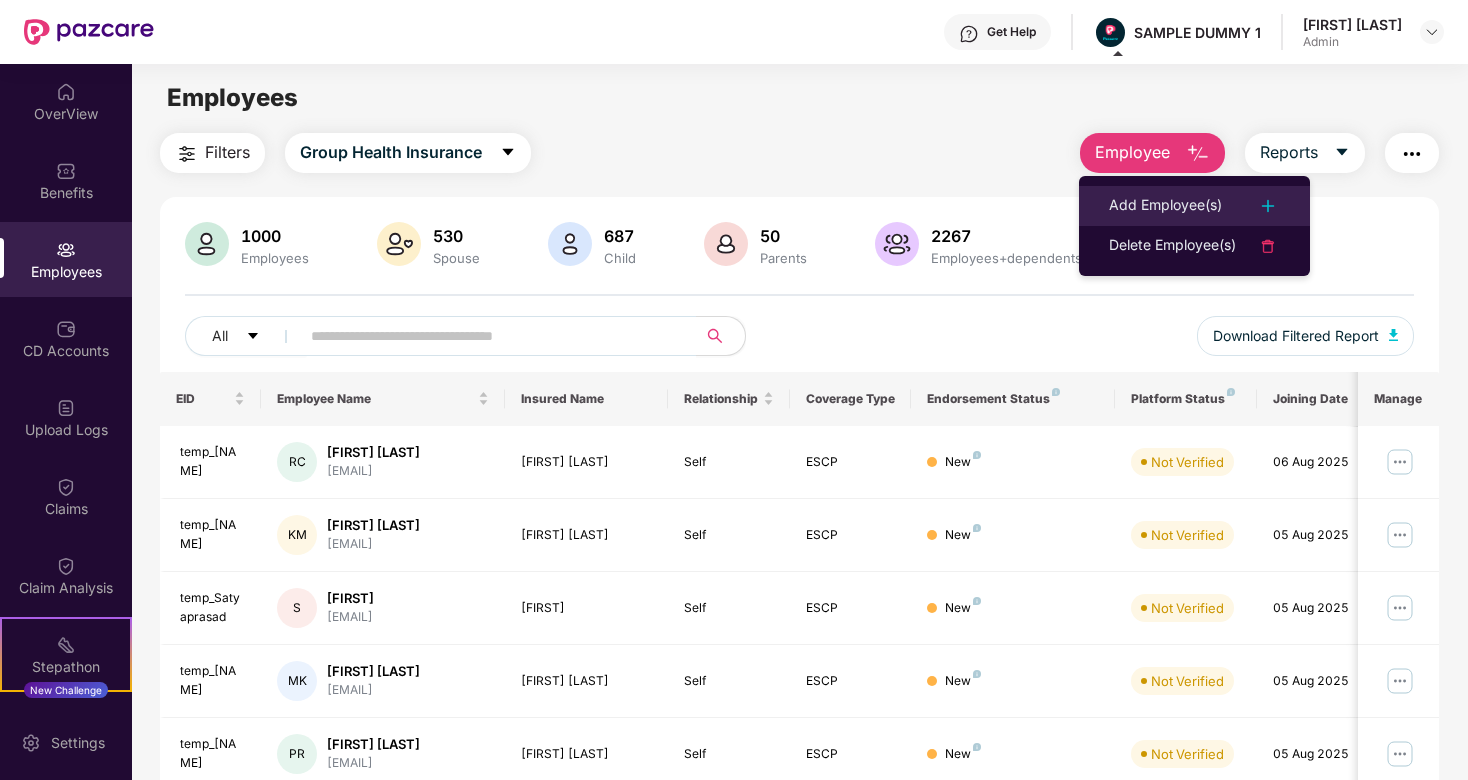 click on "Add Employee(s)" at bounding box center (1165, 206) 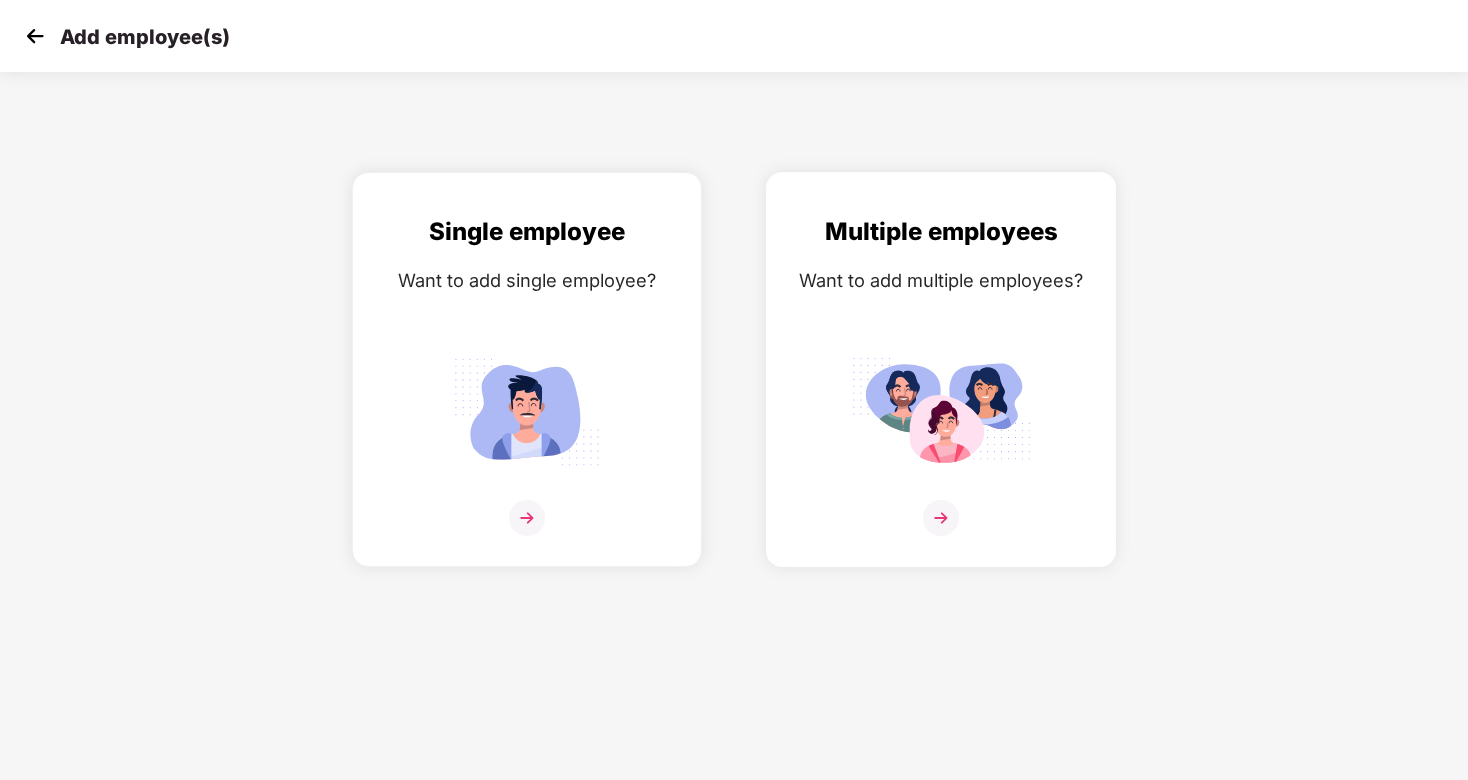 click at bounding box center [941, 411] 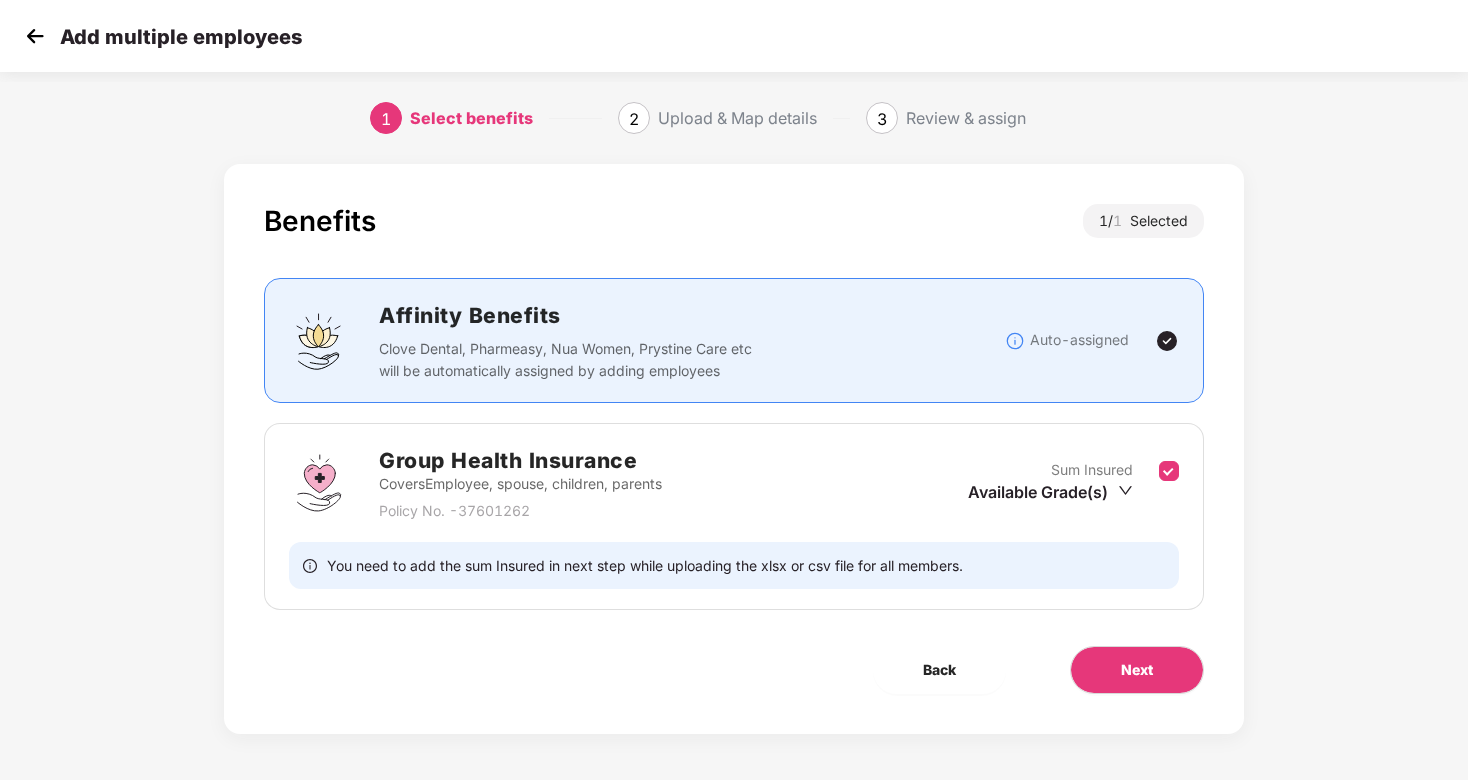 scroll, scrollTop: 3, scrollLeft: 0, axis: vertical 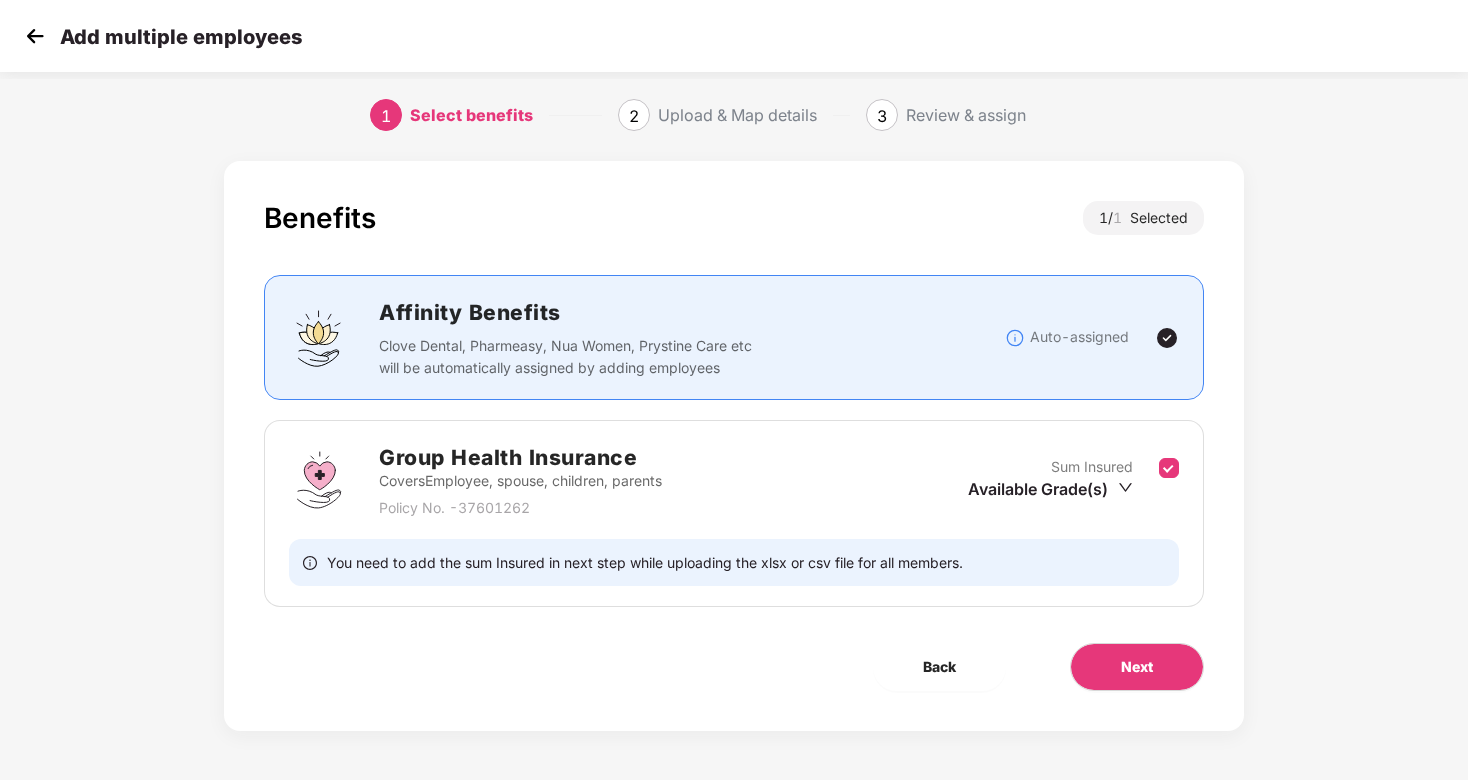 click on "Sum Insured Available Grade(s)" at bounding box center (1063, 480) 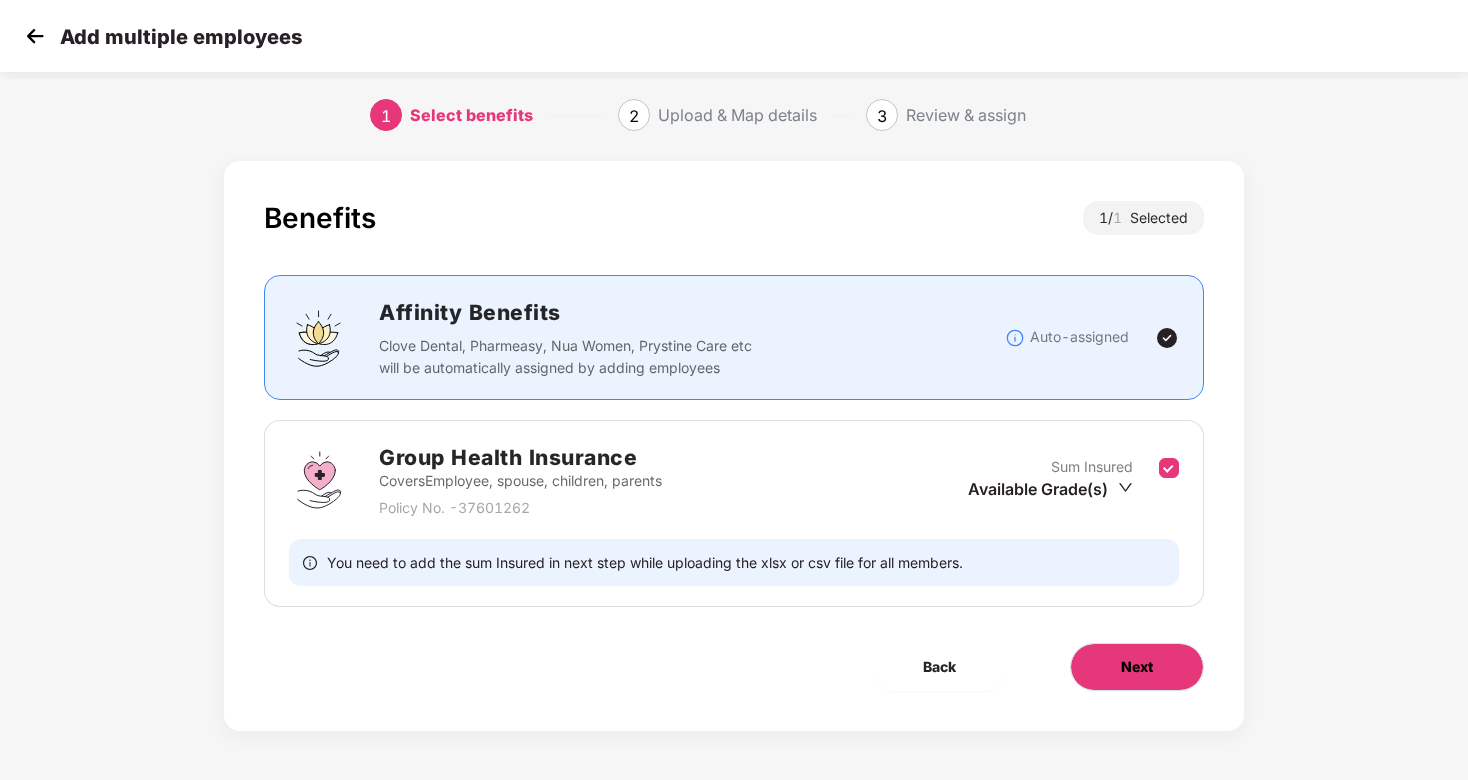 click on "Next" at bounding box center (1137, 667) 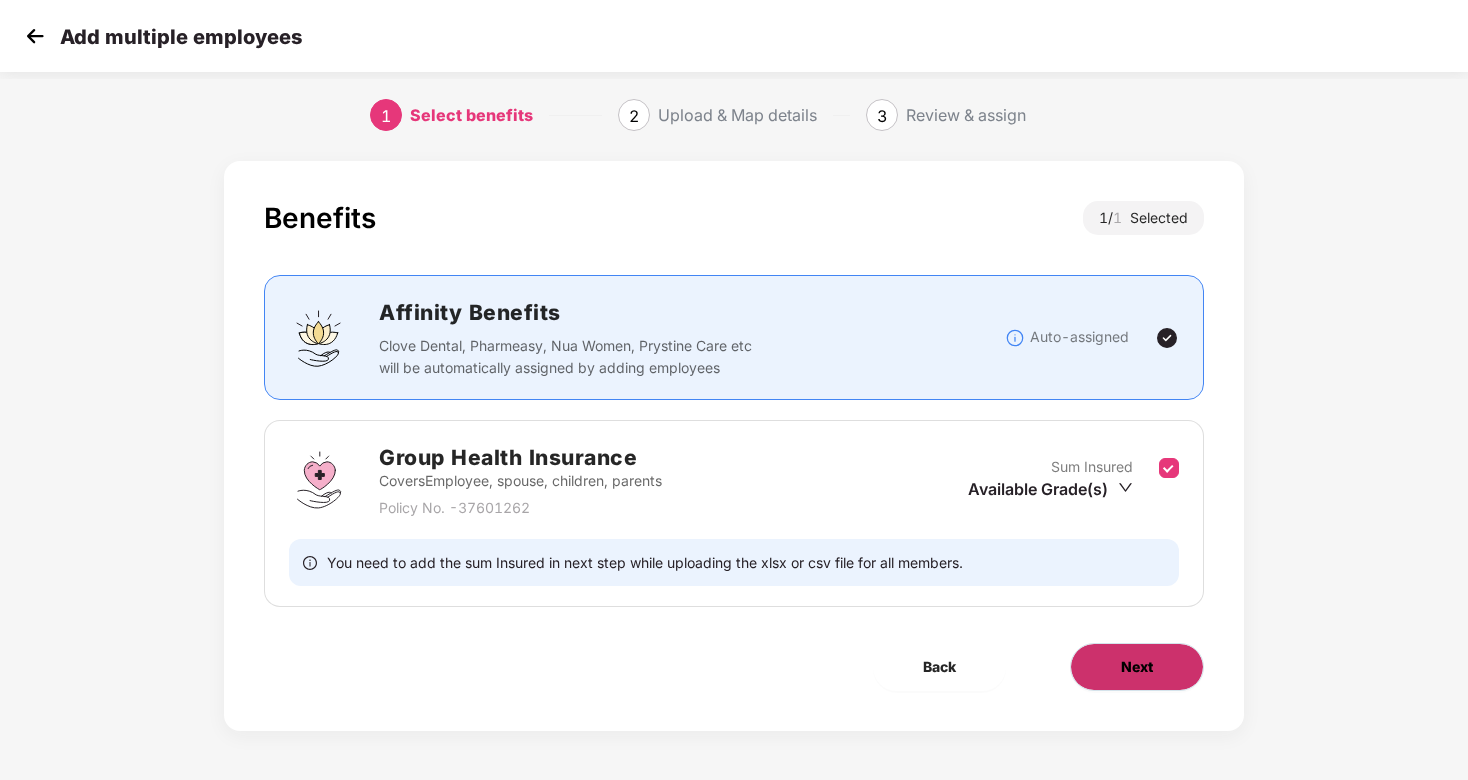 scroll, scrollTop: 0, scrollLeft: 0, axis: both 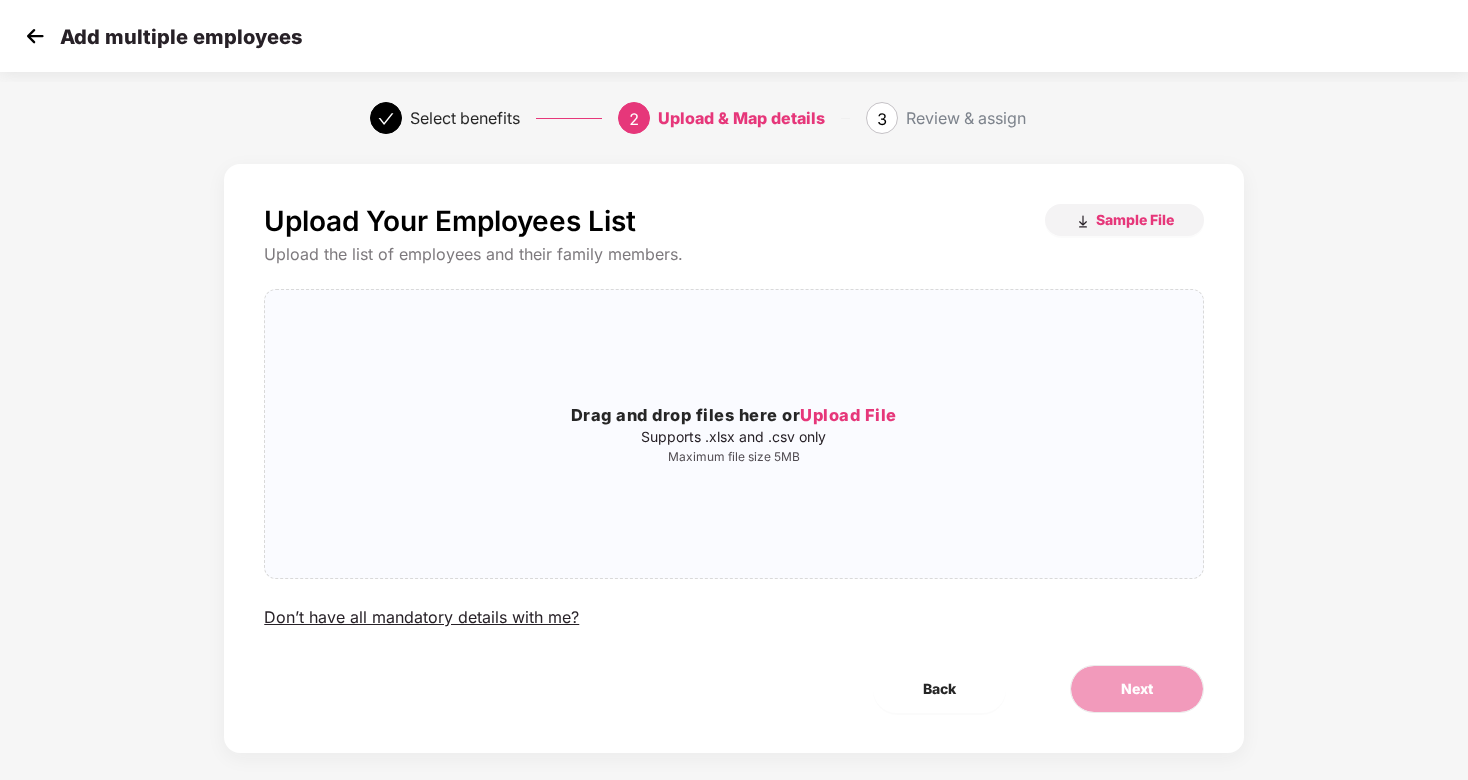 click at bounding box center [35, 36] 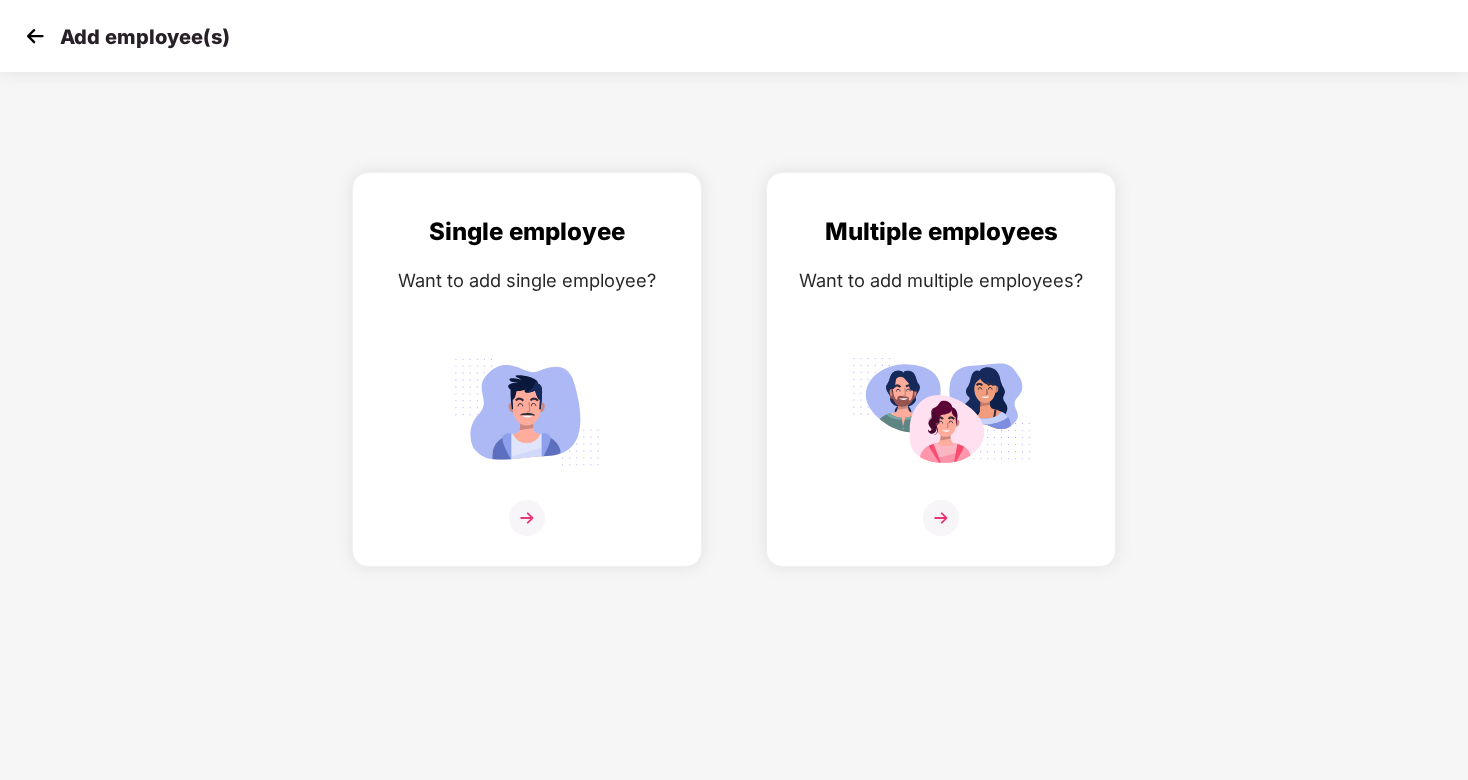 click at bounding box center [35, 36] 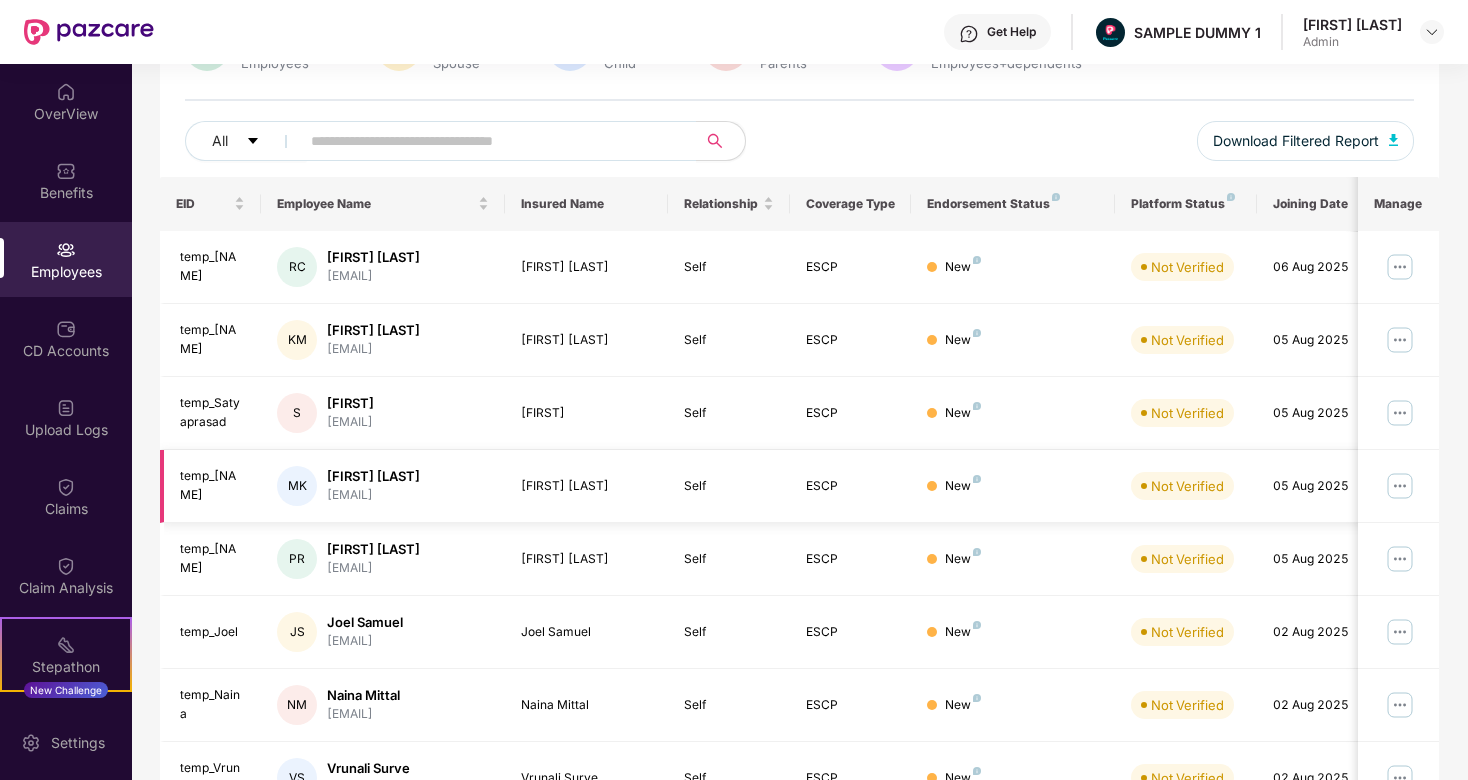 scroll, scrollTop: 449, scrollLeft: 0, axis: vertical 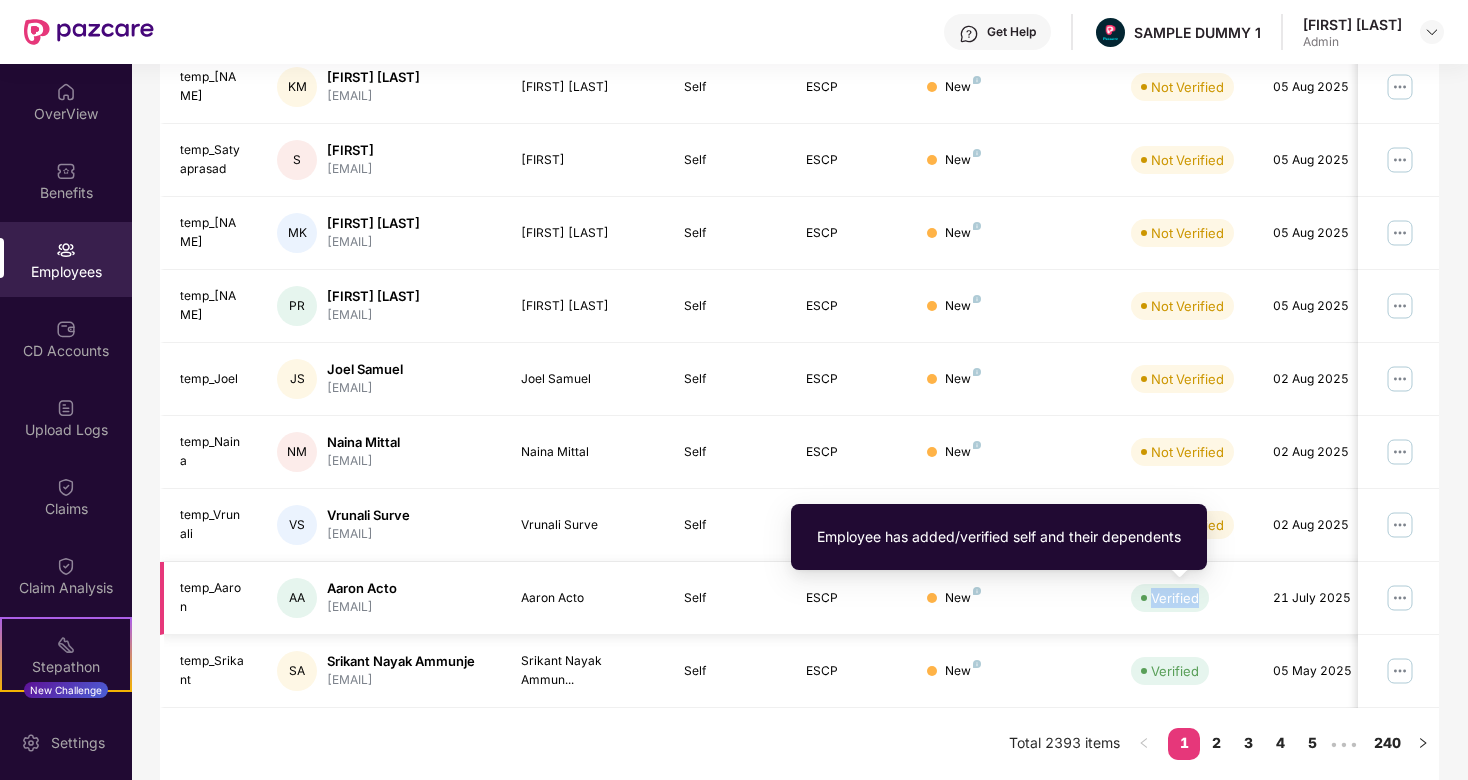 drag, startPoint x: 1148, startPoint y: 601, endPoint x: 1203, endPoint y: 601, distance: 55 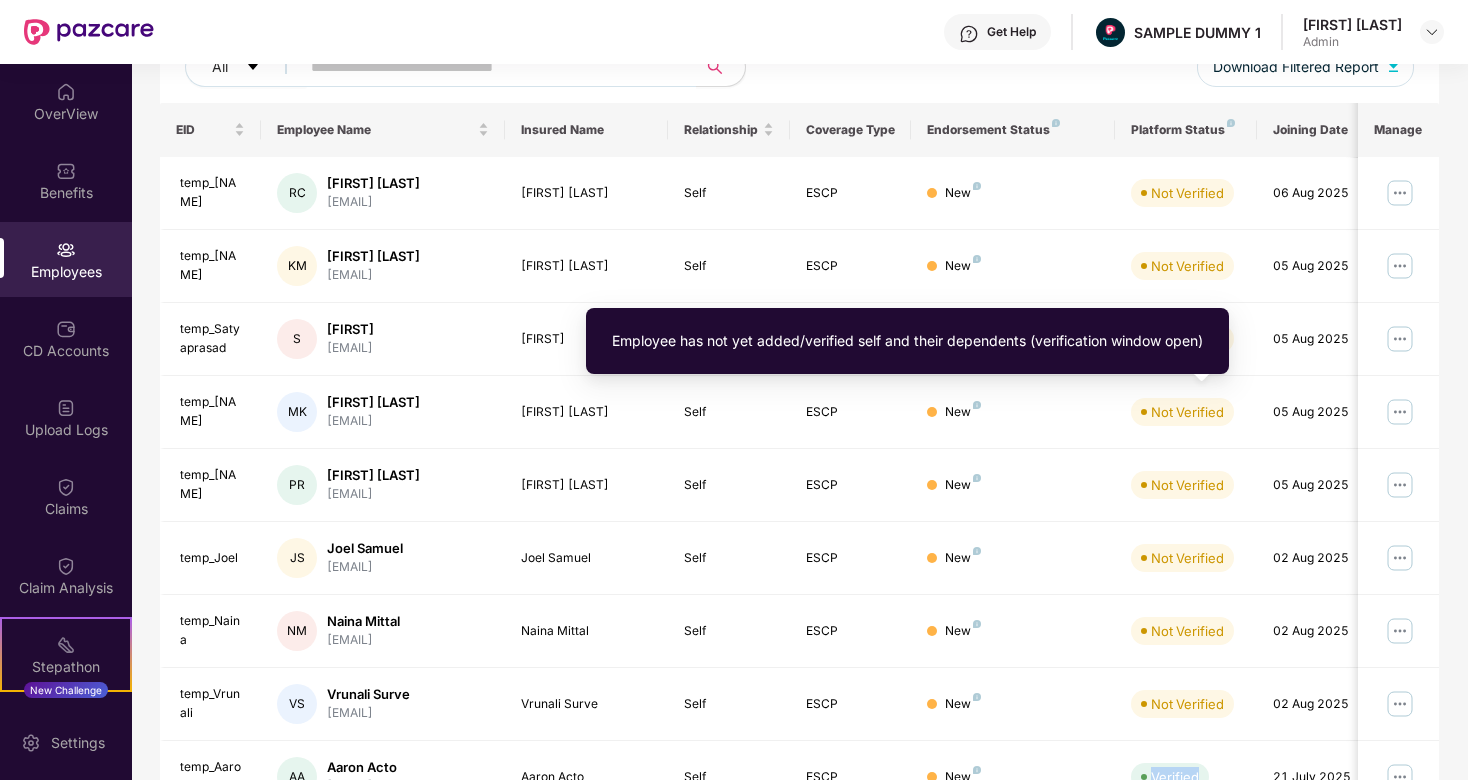 scroll, scrollTop: 266, scrollLeft: 0, axis: vertical 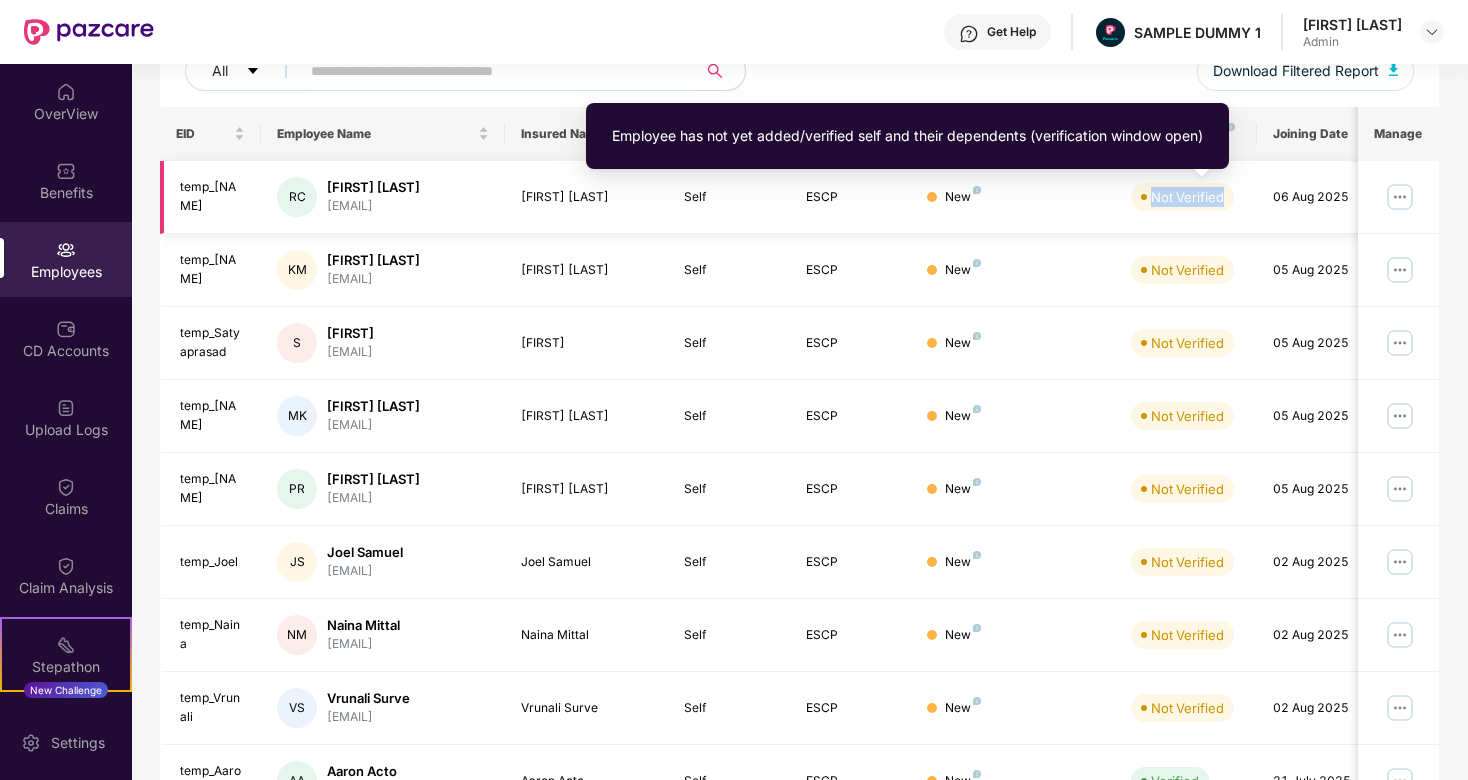 drag, startPoint x: 1152, startPoint y: 194, endPoint x: 1223, endPoint y: 195, distance: 71.00704 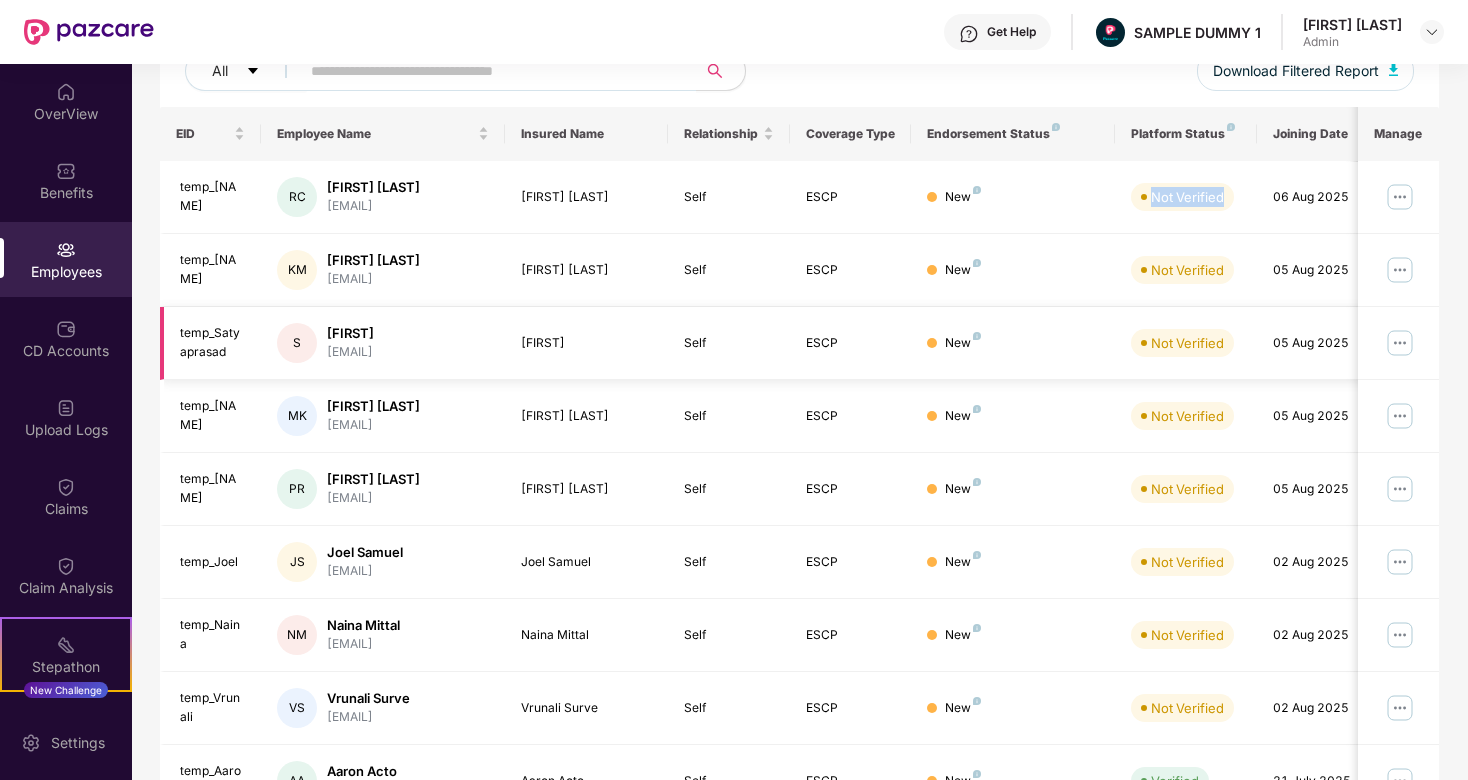 scroll, scrollTop: 224, scrollLeft: 0, axis: vertical 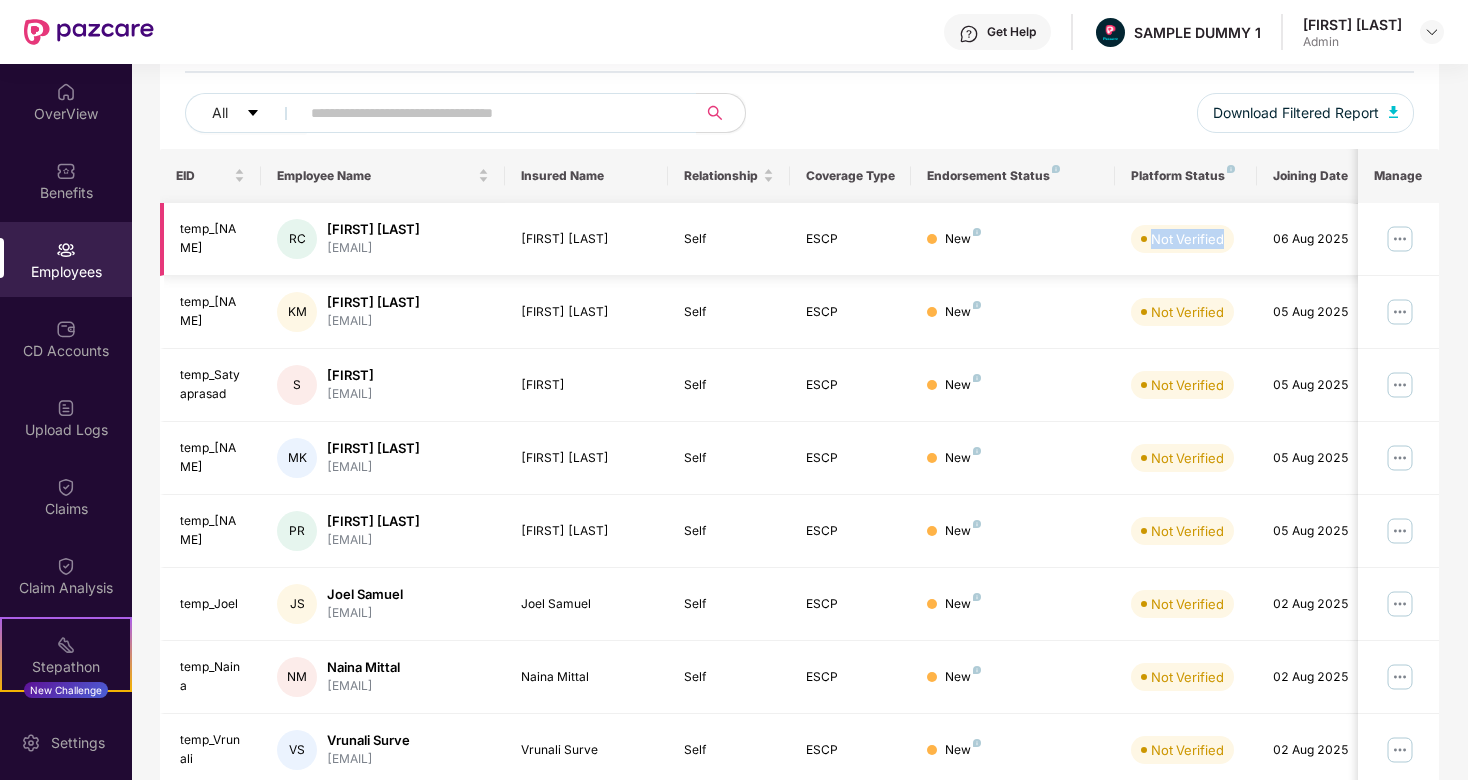 click at bounding box center (1400, 239) 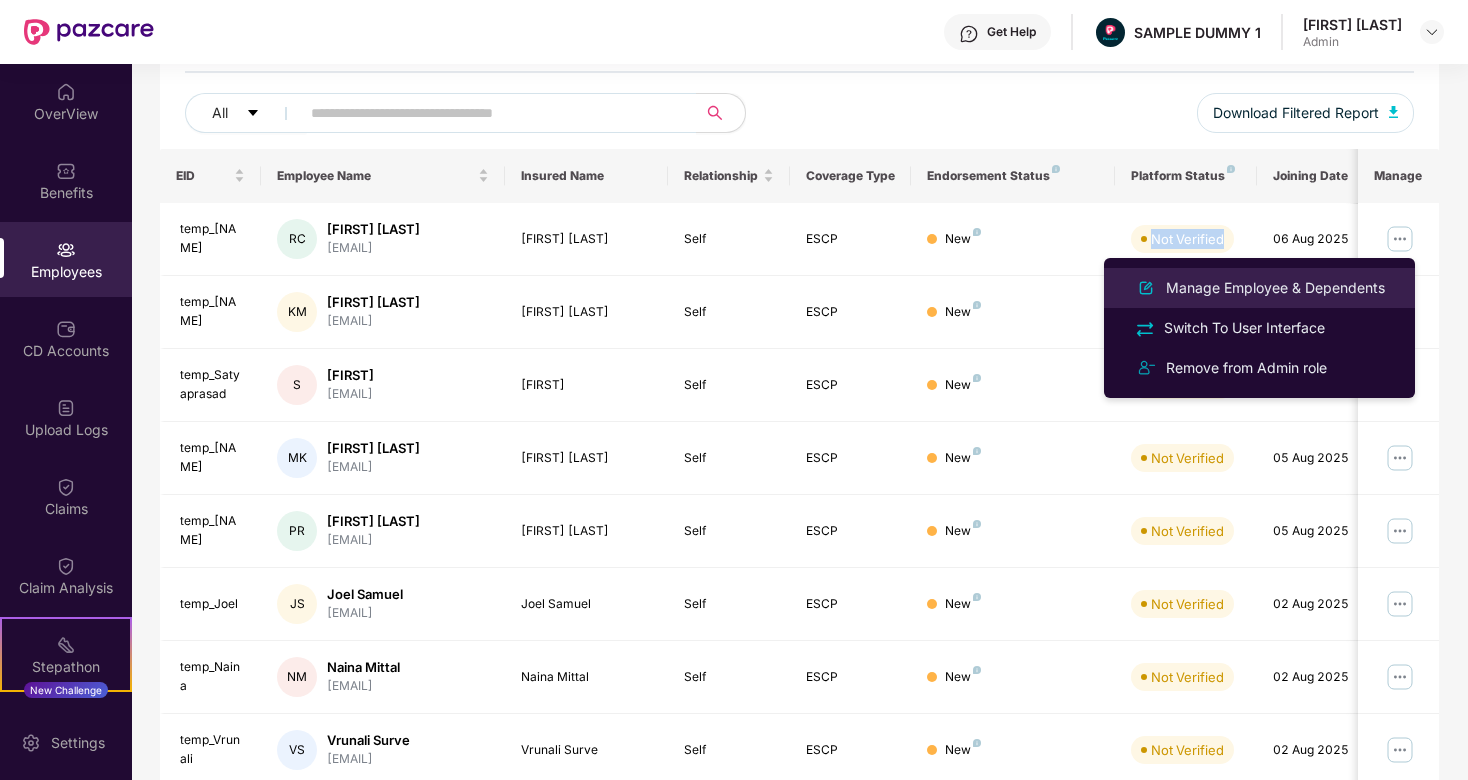 click on "Manage Employee & Dependents" at bounding box center (1259, 288) 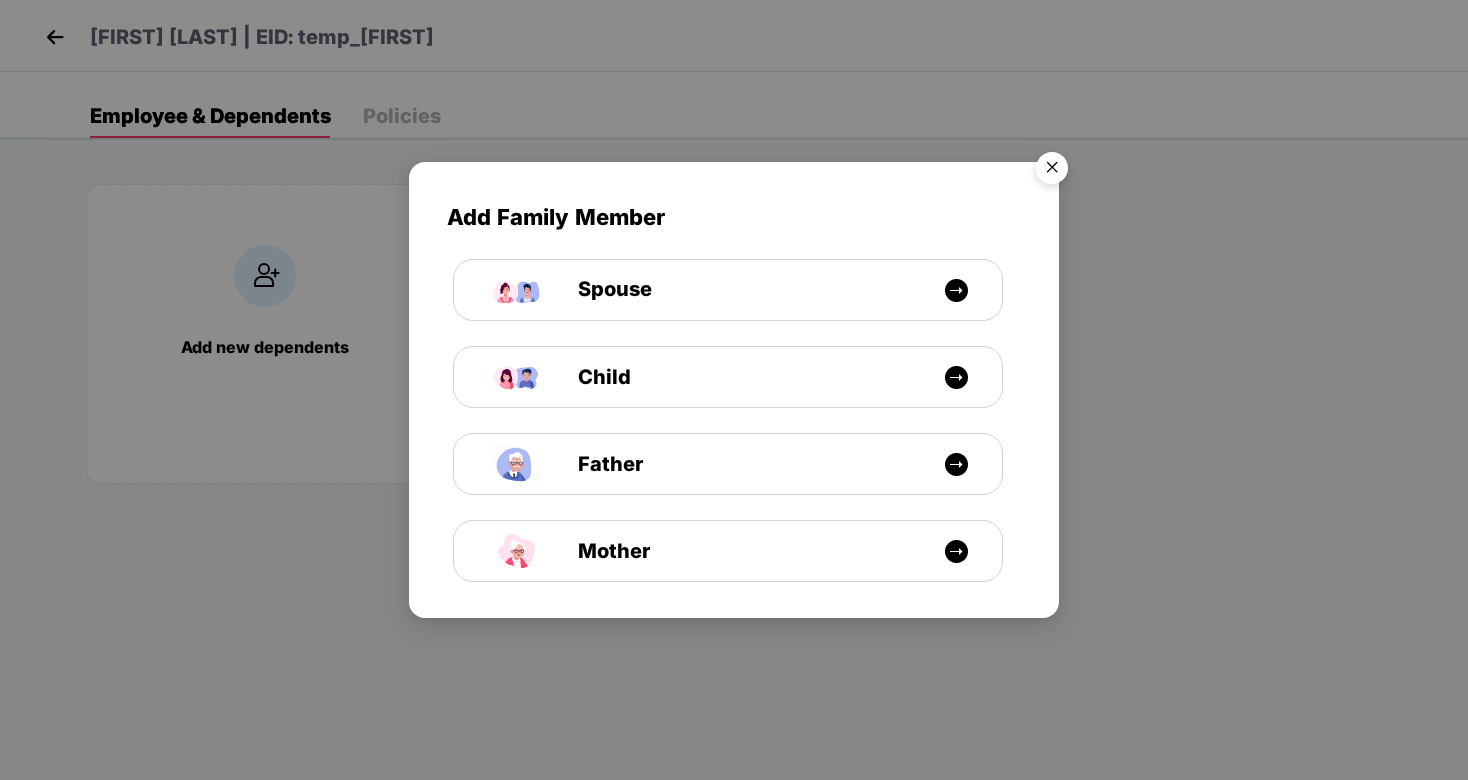 click at bounding box center [1052, 171] 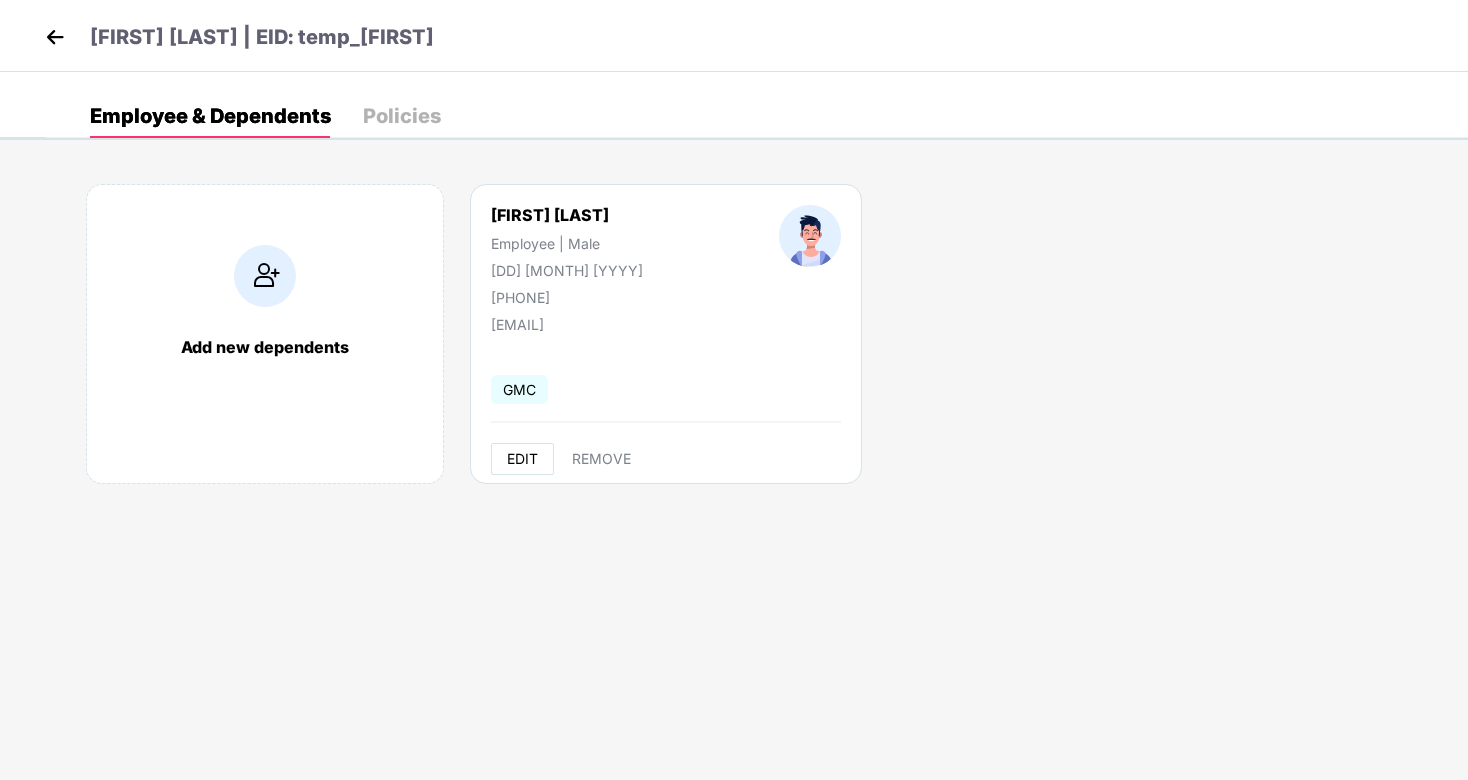 click on "EDIT" at bounding box center (522, 459) 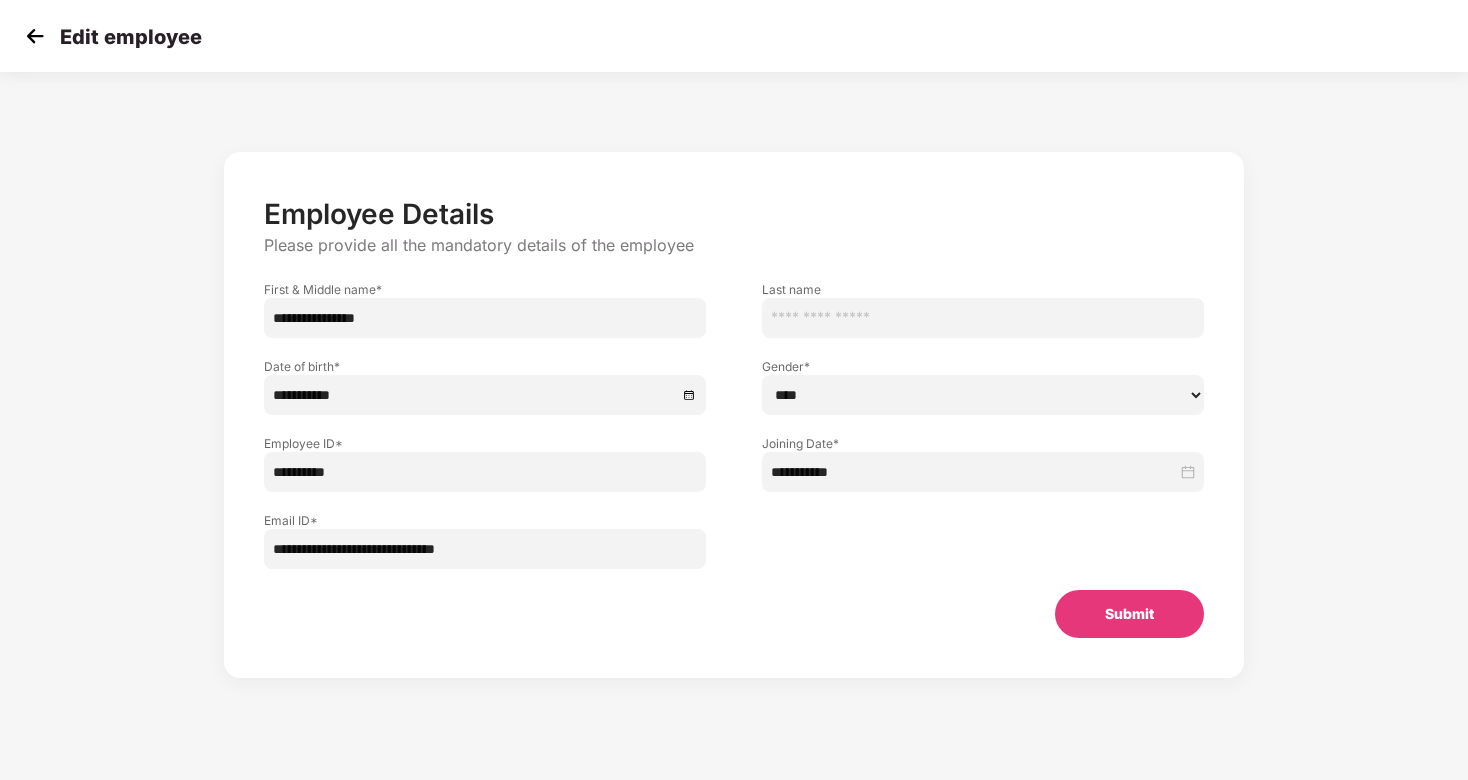 click at bounding box center [35, 36] 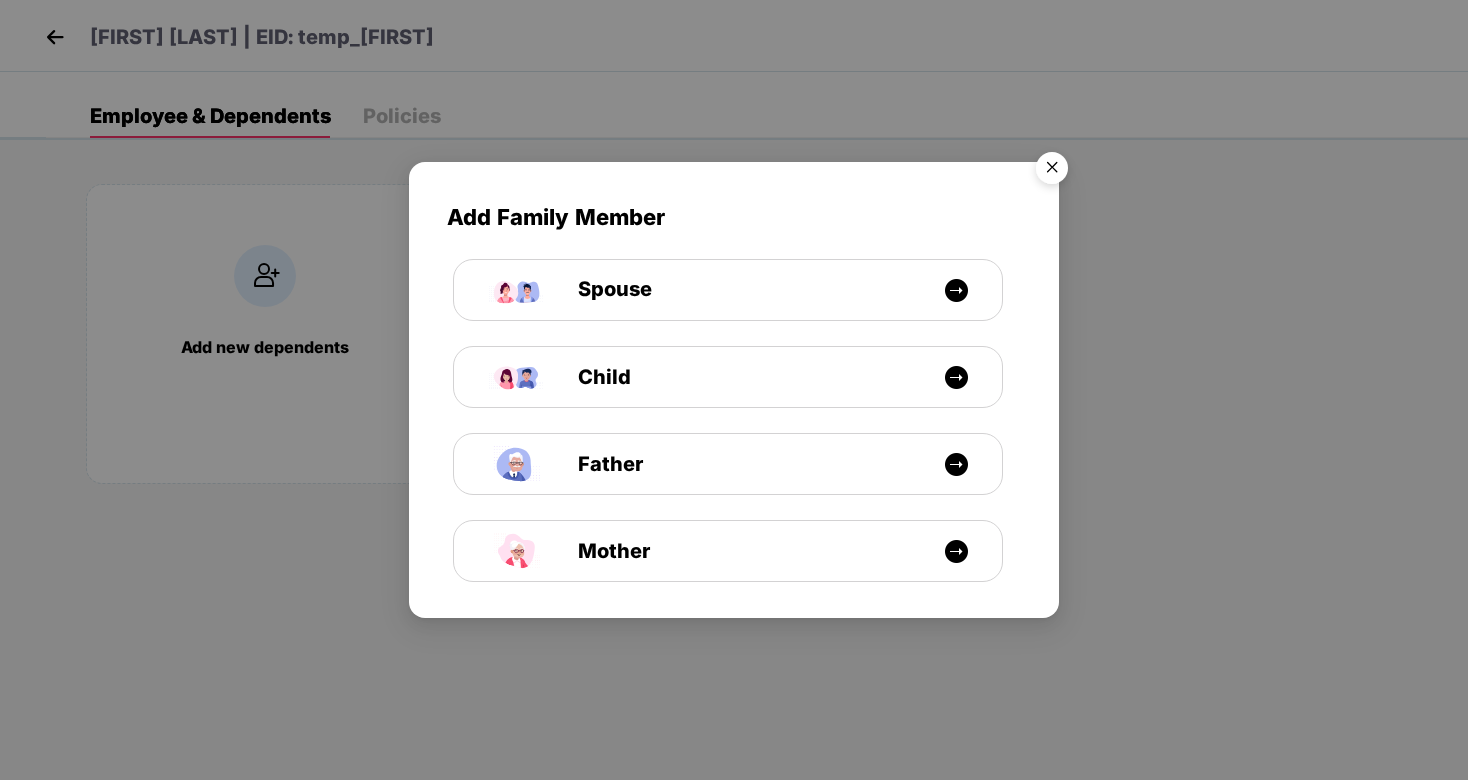 click on "Add Family Member Spouse Child Father Mother" at bounding box center (734, 390) 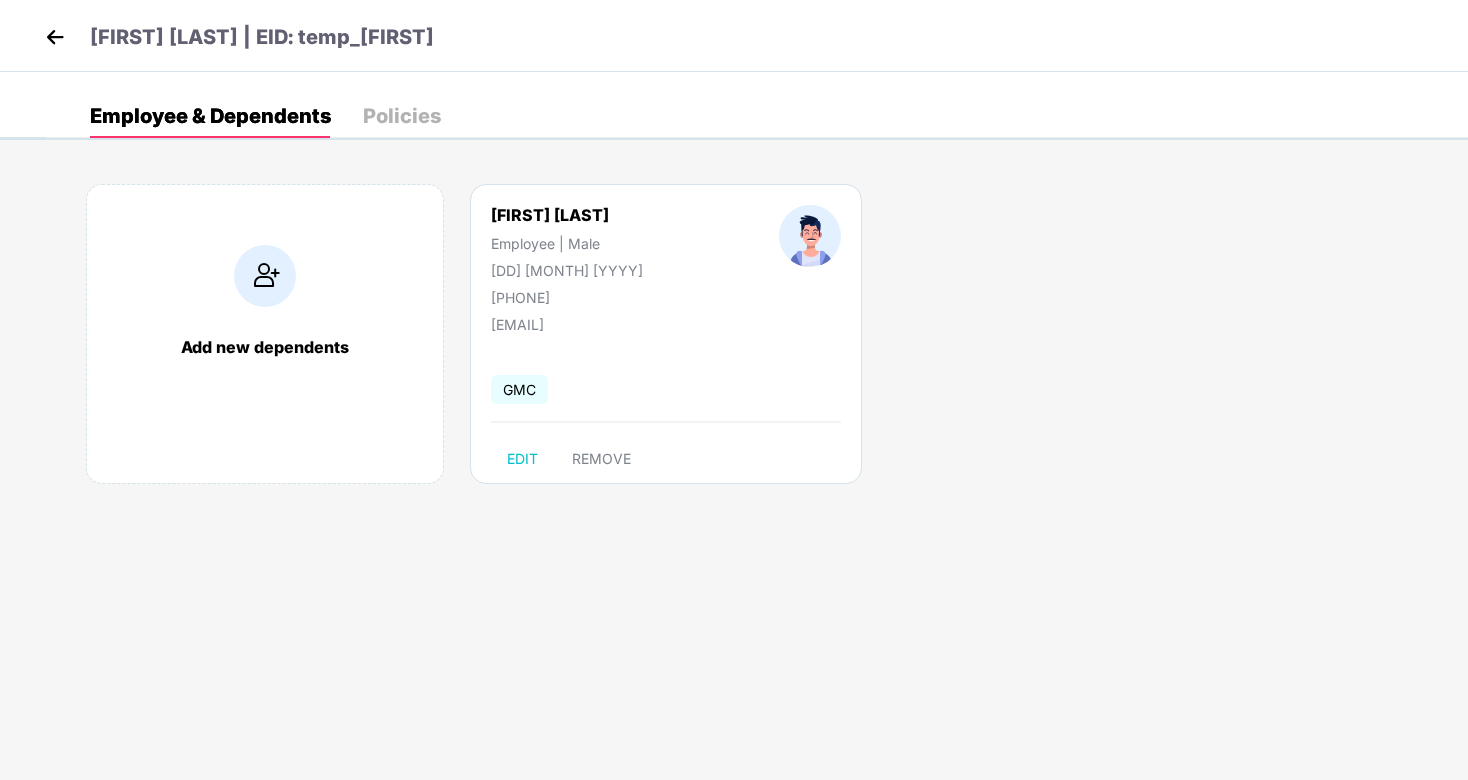 click at bounding box center [55, 37] 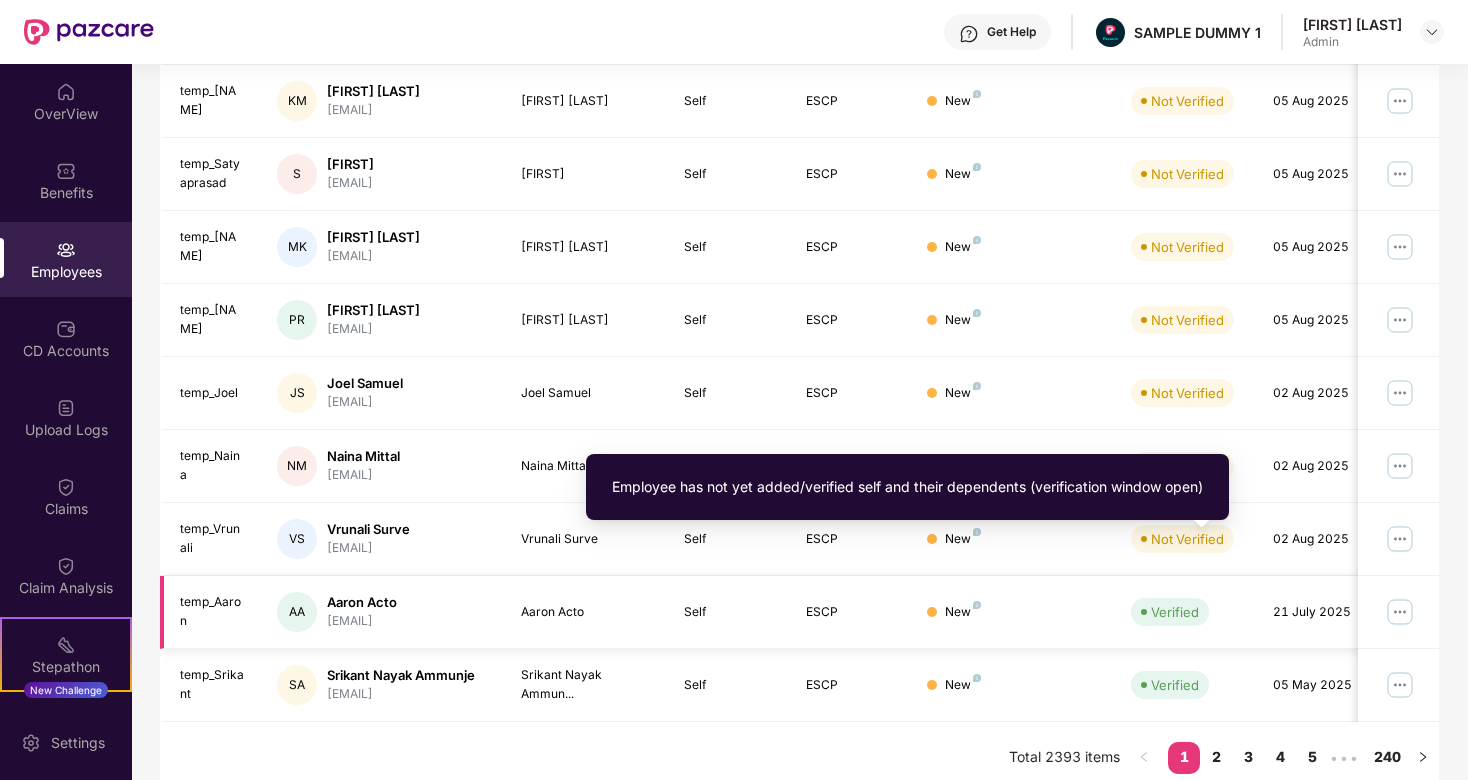 scroll, scrollTop: 438, scrollLeft: 0, axis: vertical 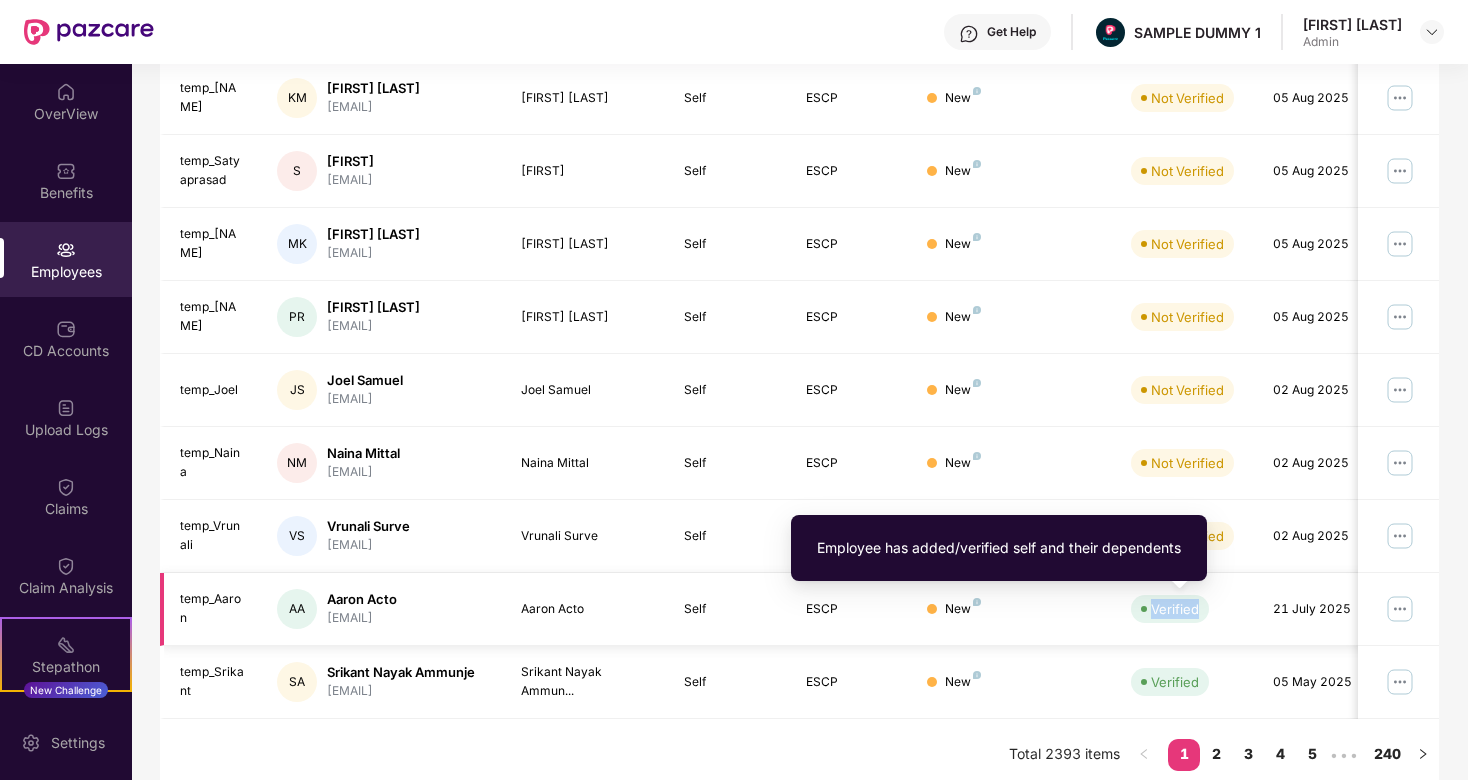 drag, startPoint x: 1150, startPoint y: 609, endPoint x: 1205, endPoint y: 602, distance: 55.443665 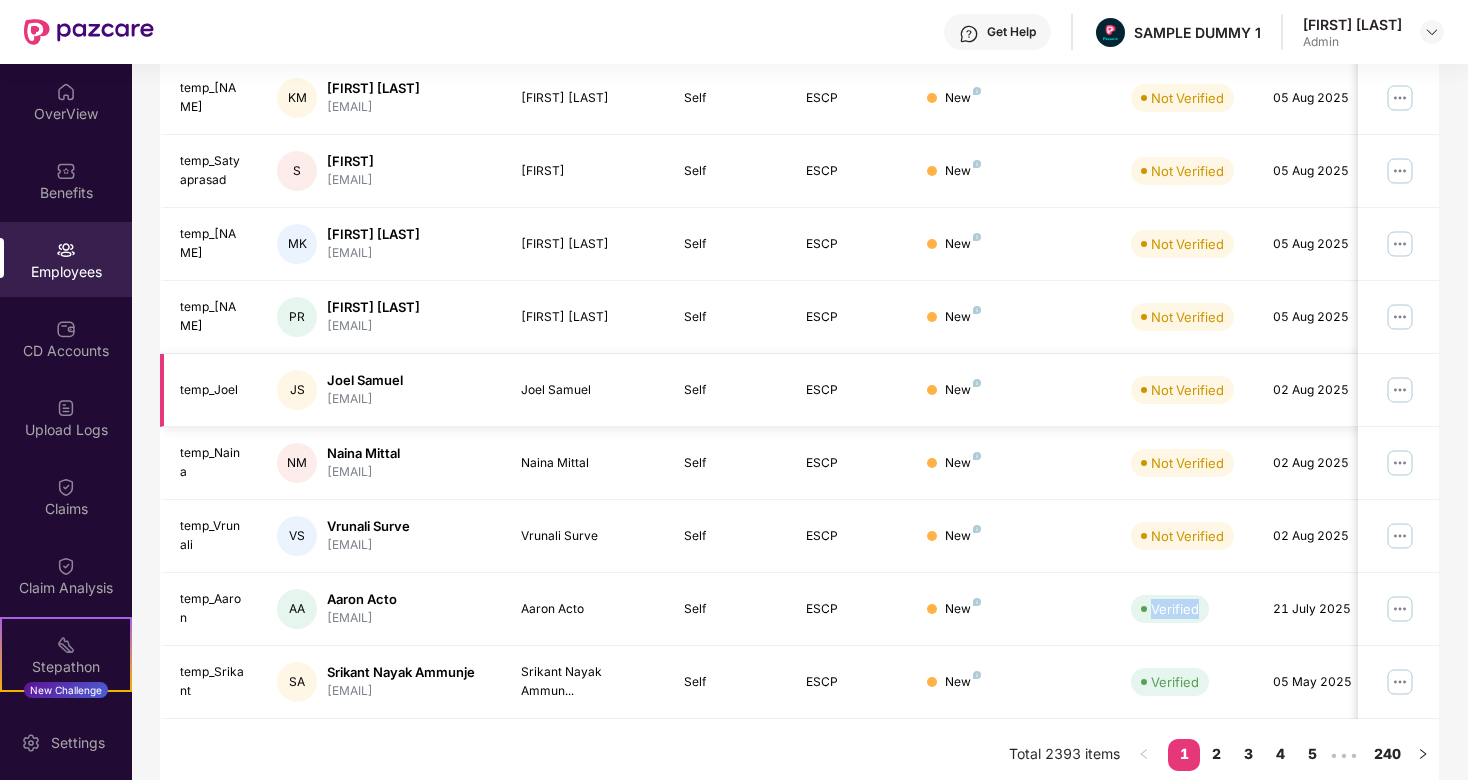 scroll, scrollTop: 0, scrollLeft: 0, axis: both 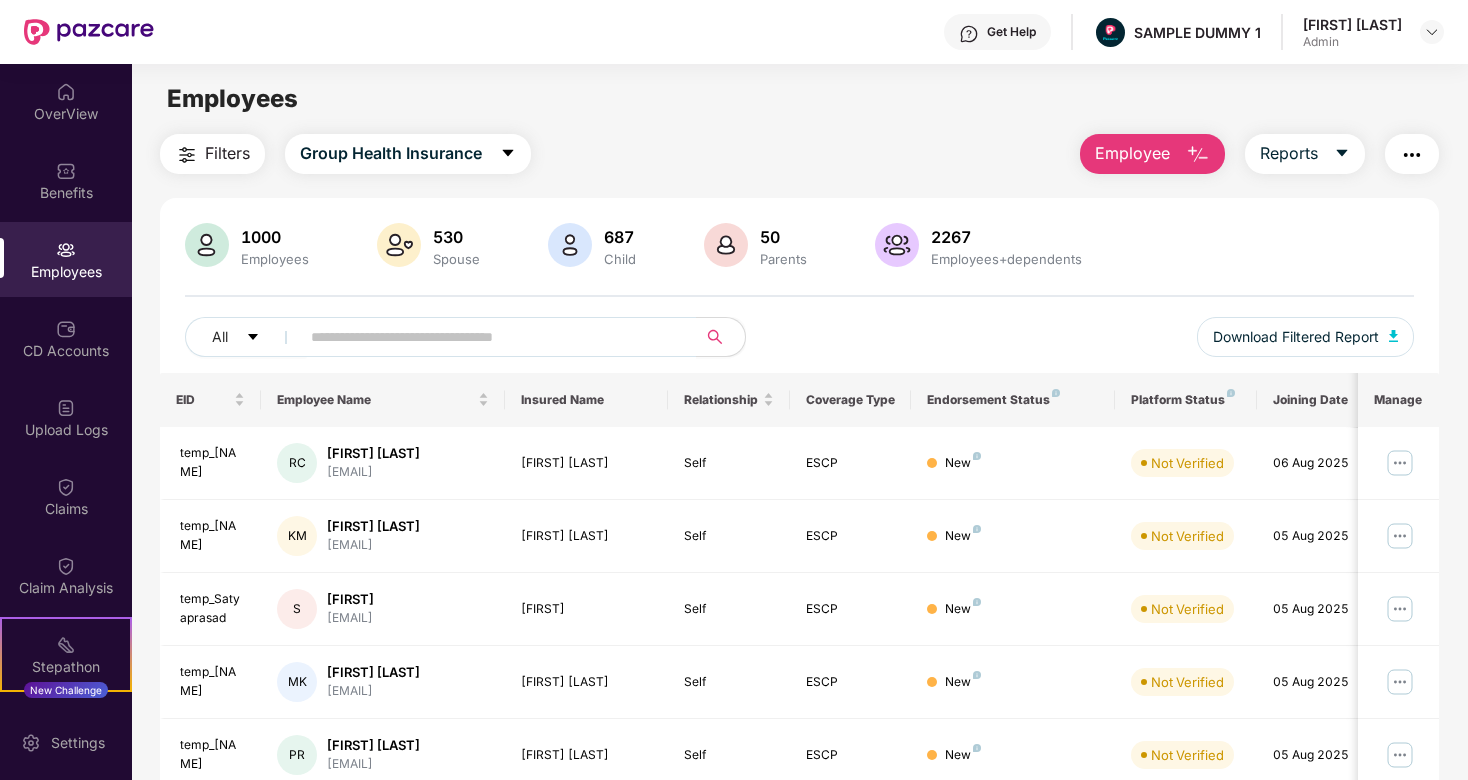 click on "All Download Filtered Report" at bounding box center [799, 345] 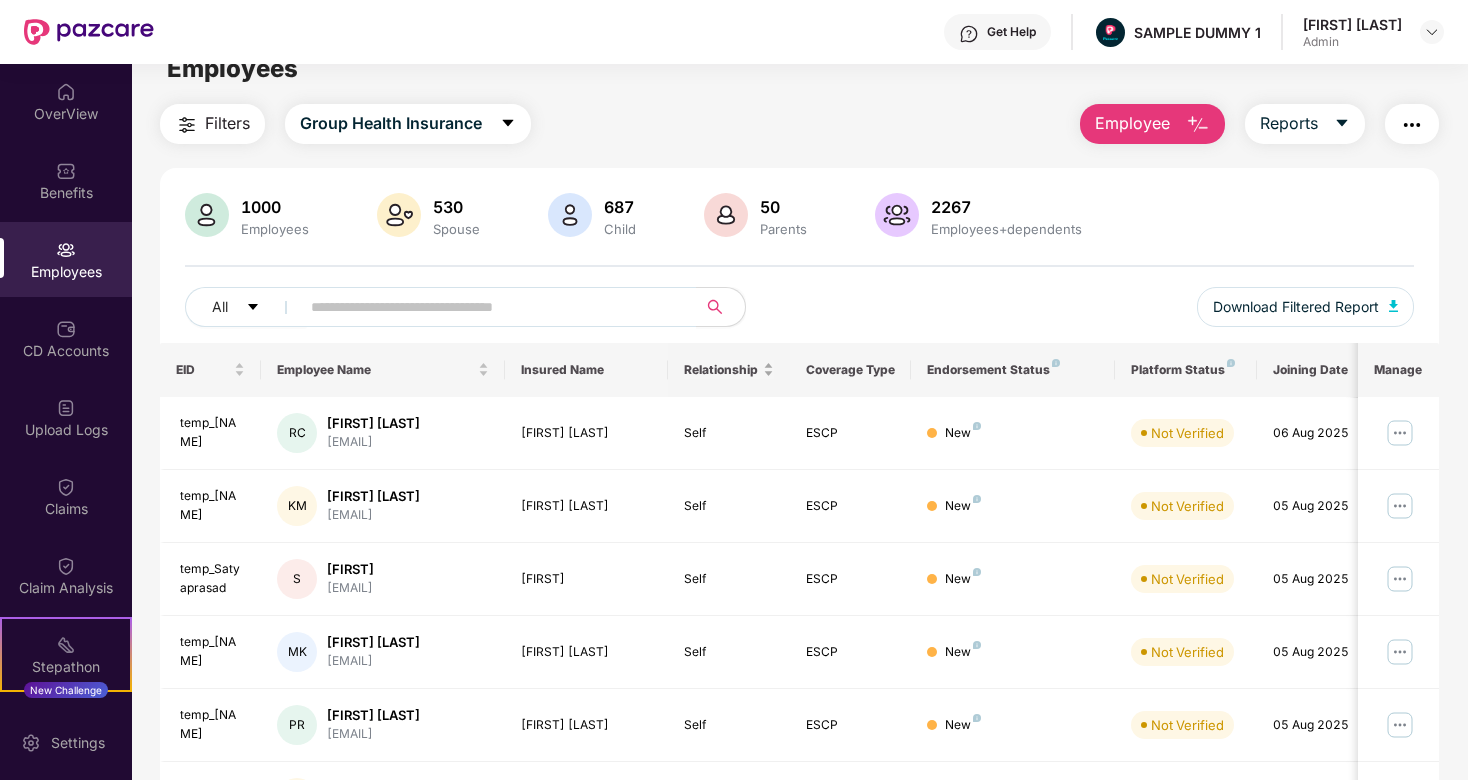 scroll, scrollTop: 0, scrollLeft: 0, axis: both 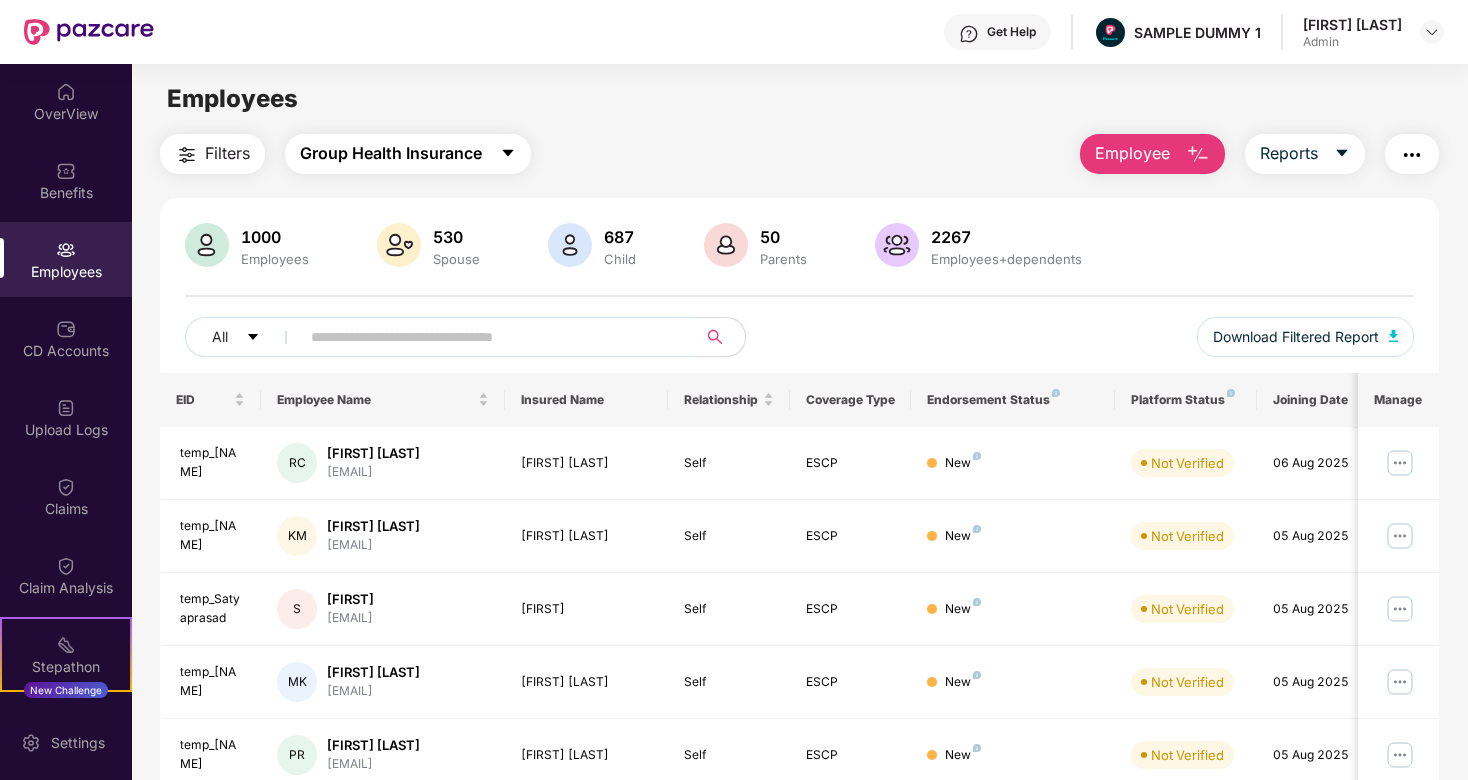 click on "Group Health Insurance" at bounding box center (391, 153) 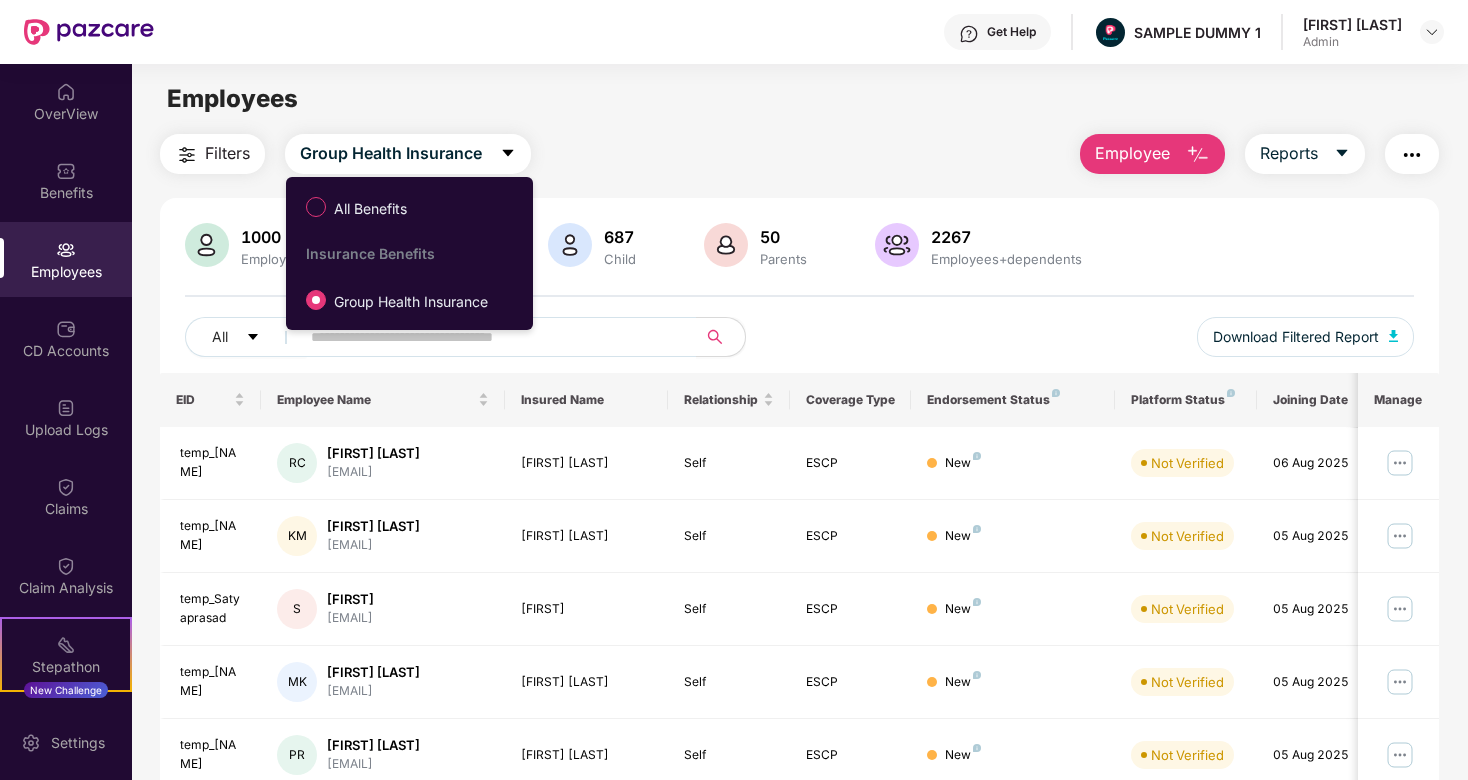 click on "All Download Filtered Report" at bounding box center (799, 345) 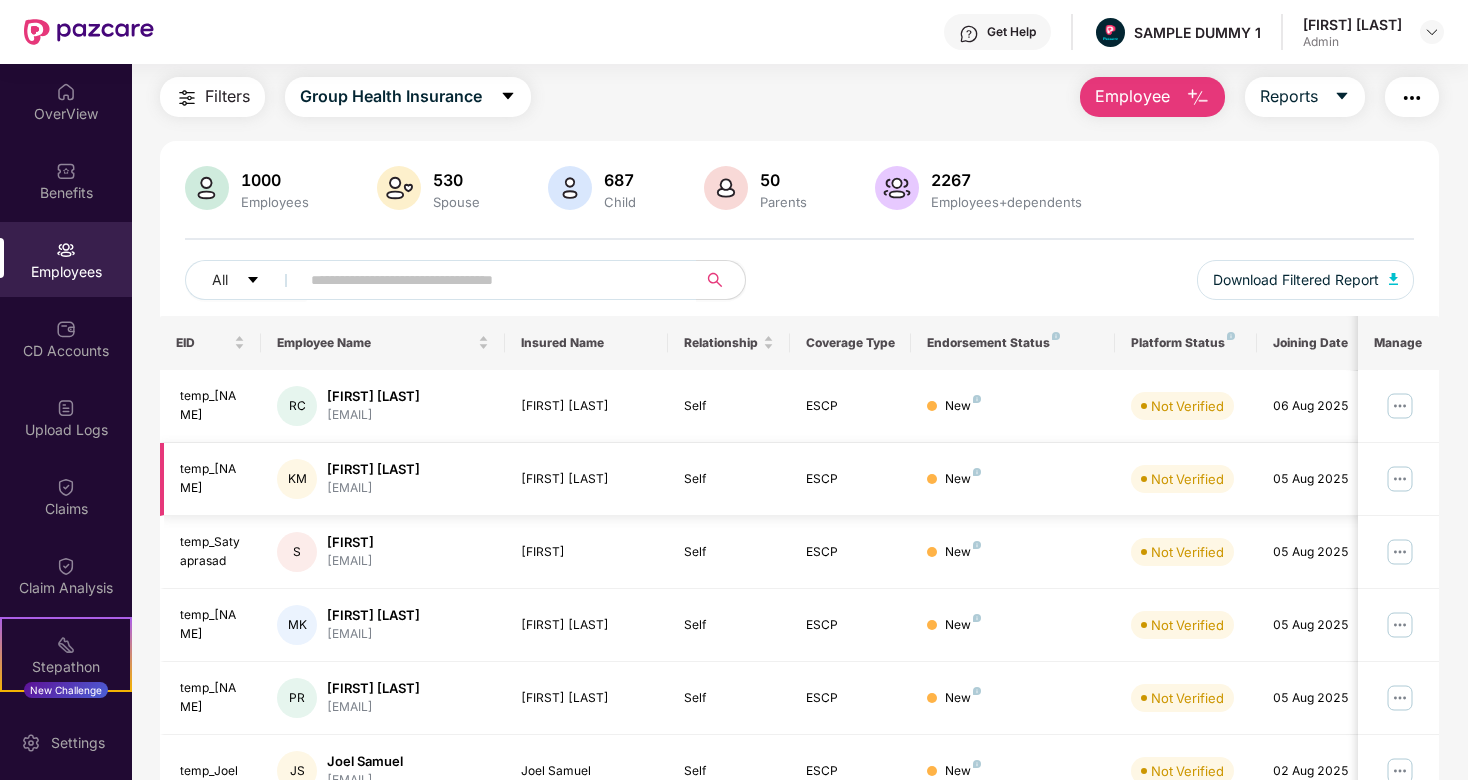 scroll, scrollTop: 78, scrollLeft: 0, axis: vertical 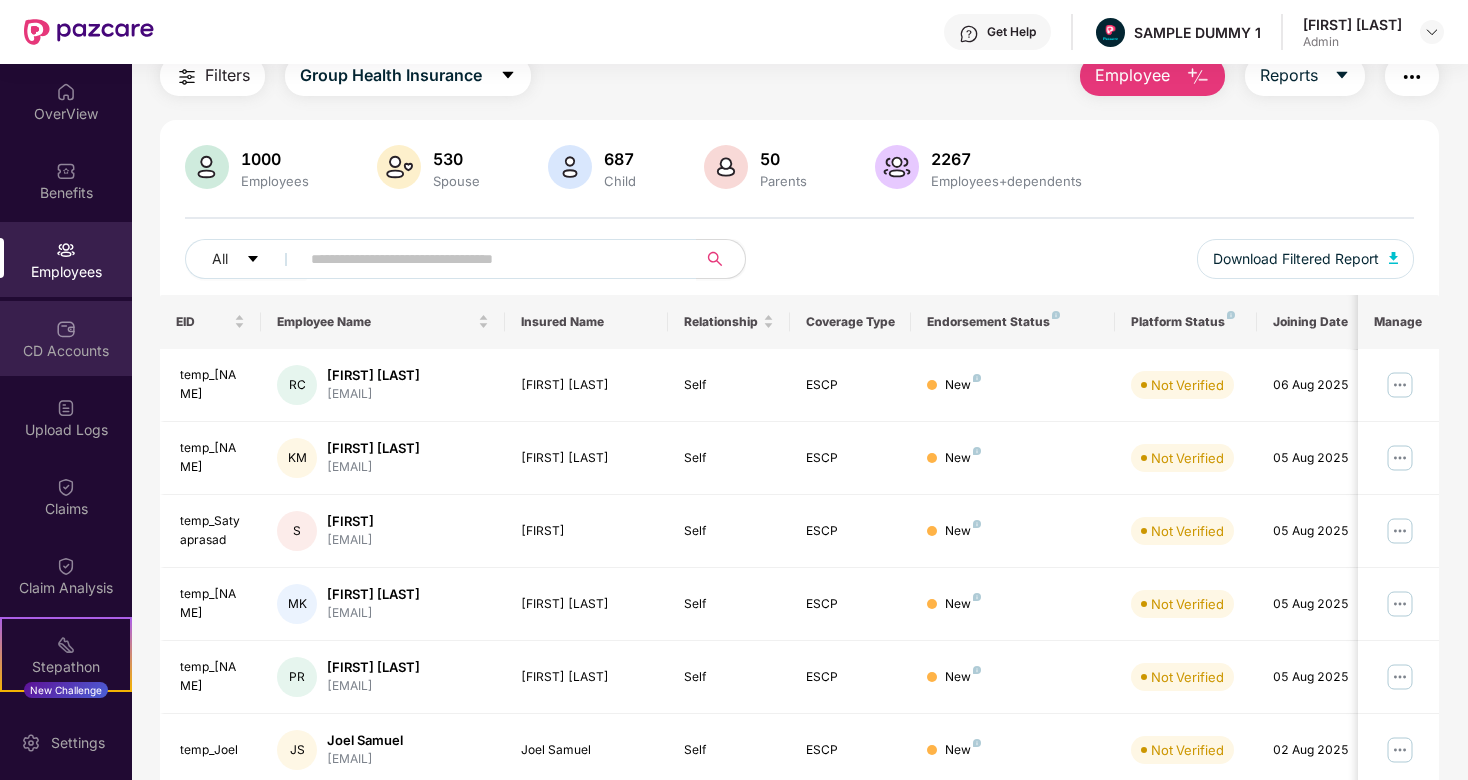 click on "CD Accounts" at bounding box center [66, 351] 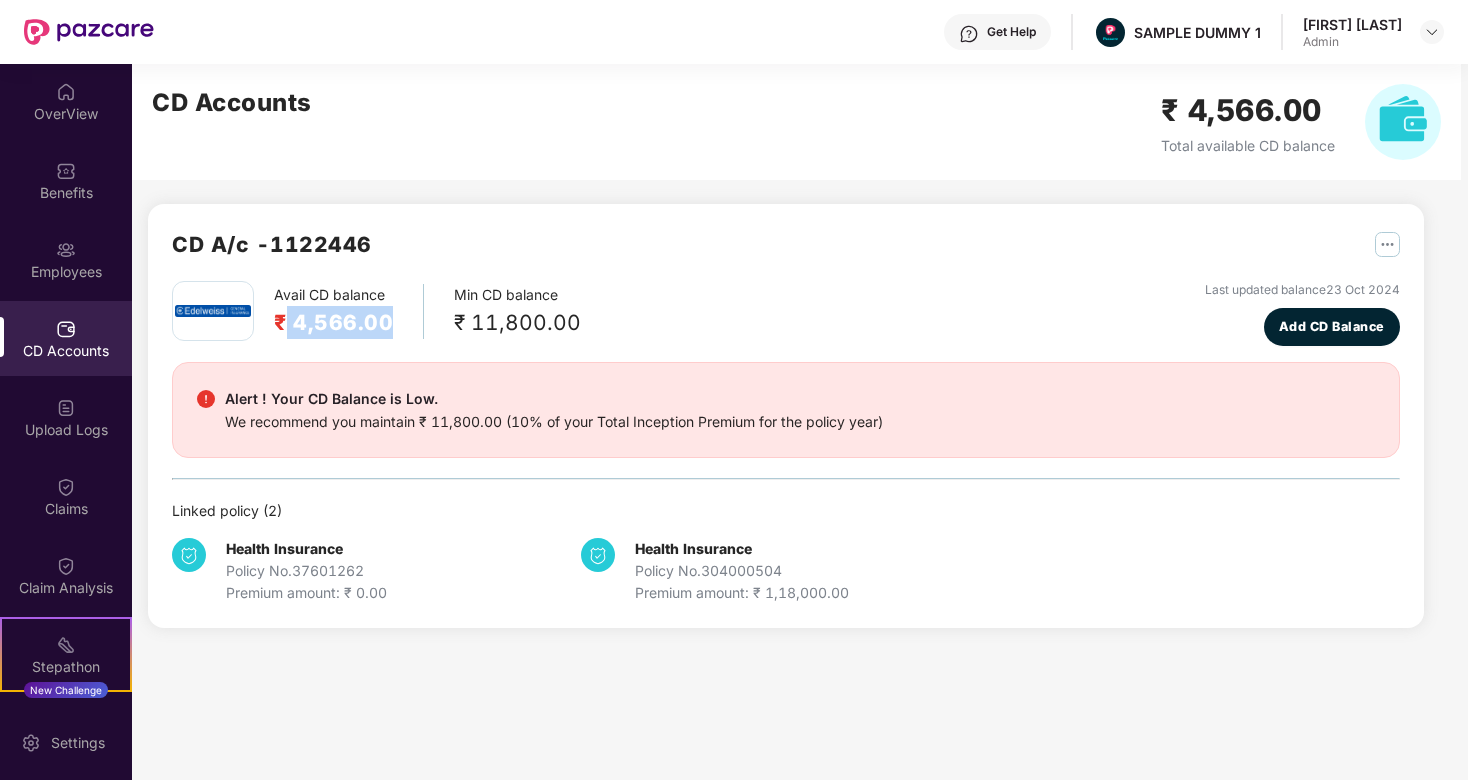 drag, startPoint x: 280, startPoint y: 320, endPoint x: 402, endPoint y: 320, distance: 122 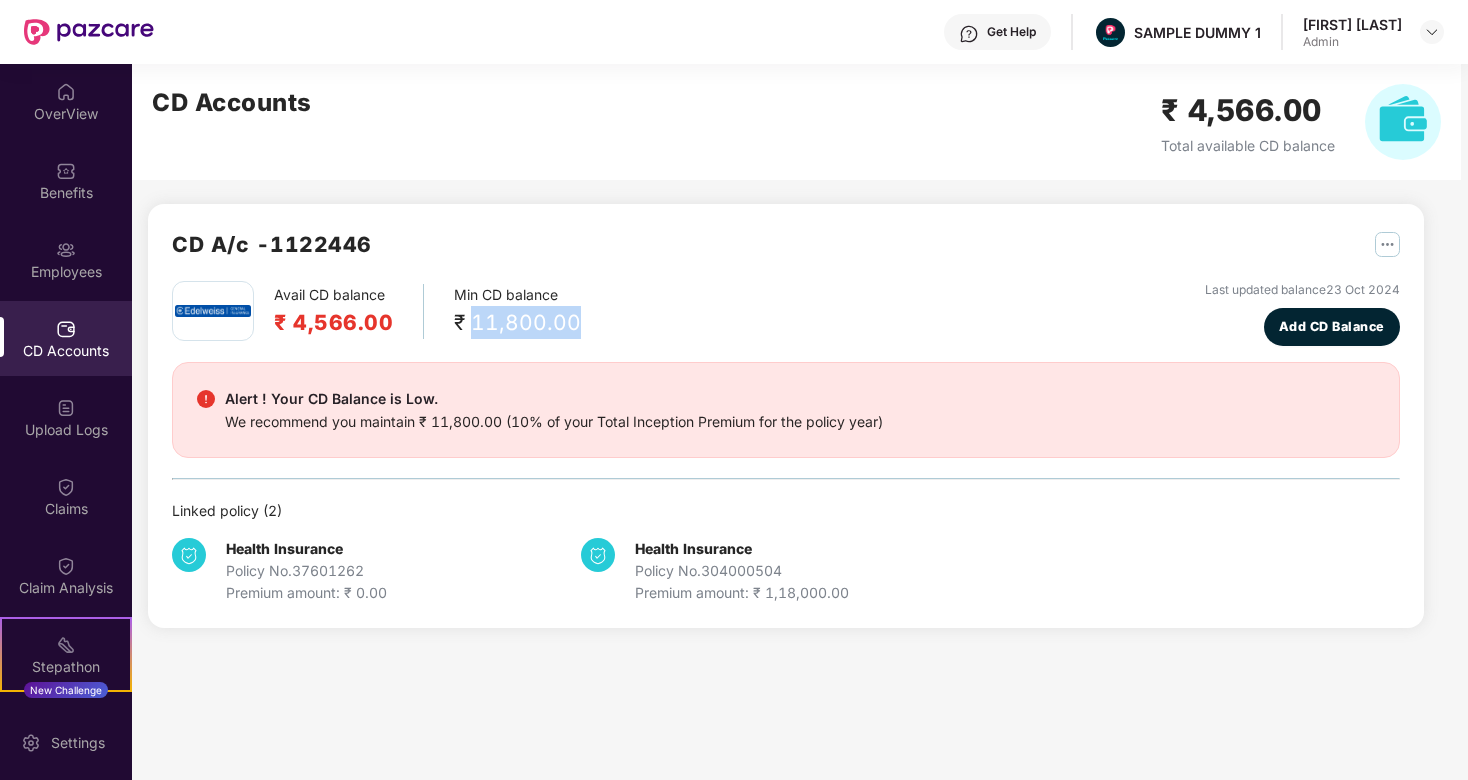 drag, startPoint x: 466, startPoint y: 314, endPoint x: 609, endPoint y: 313, distance: 143.0035 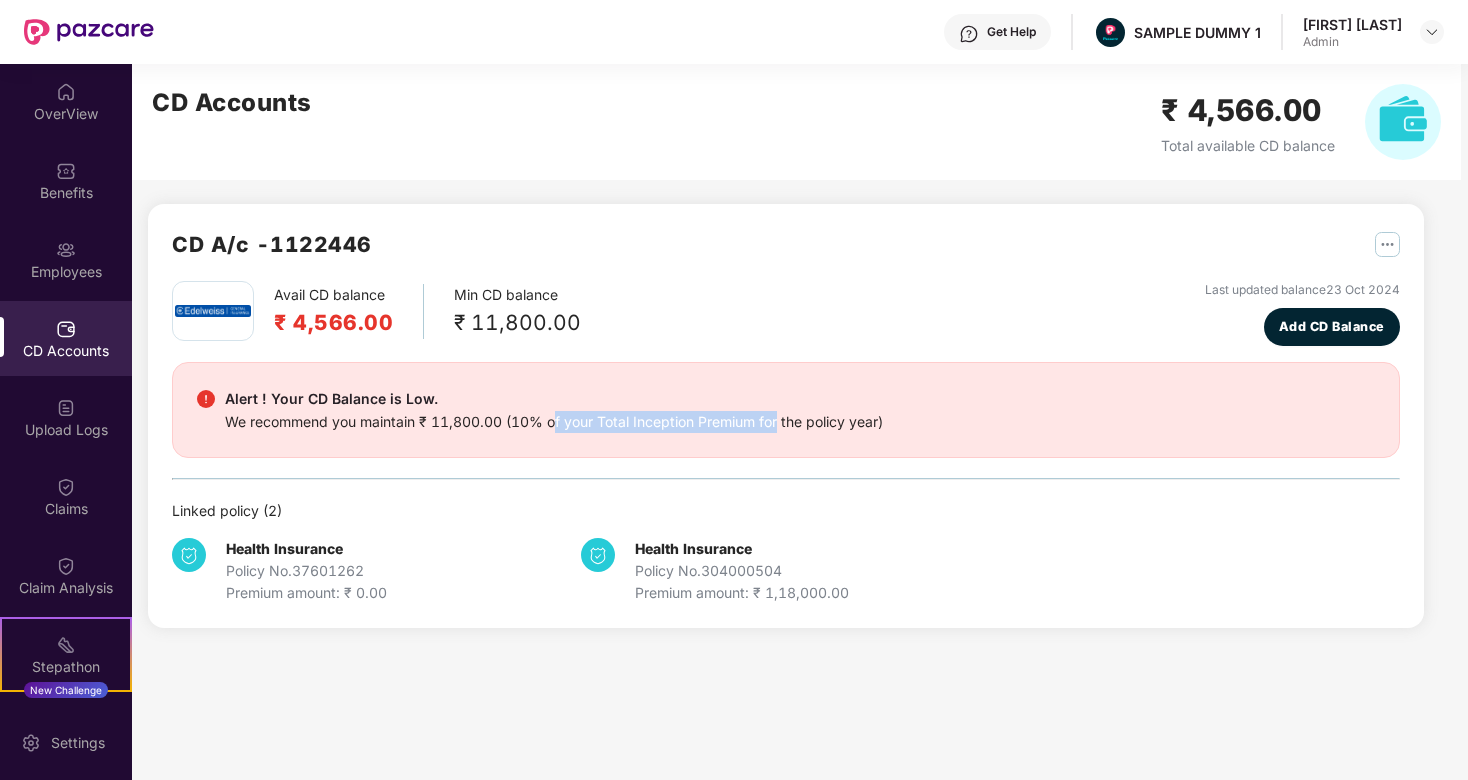 drag, startPoint x: 557, startPoint y: 430, endPoint x: 782, endPoint y: 430, distance: 225 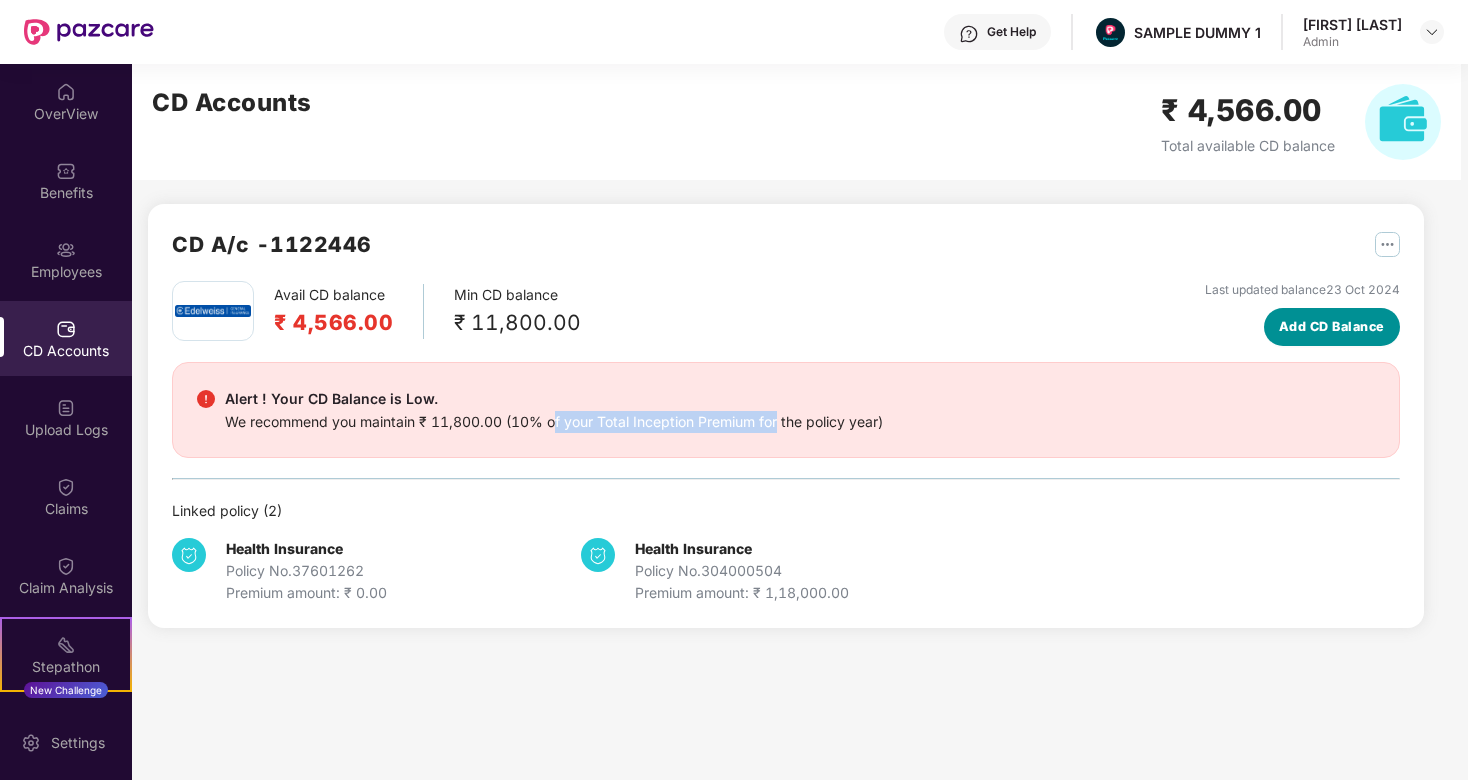 click on "Add CD Balance" at bounding box center (1332, 327) 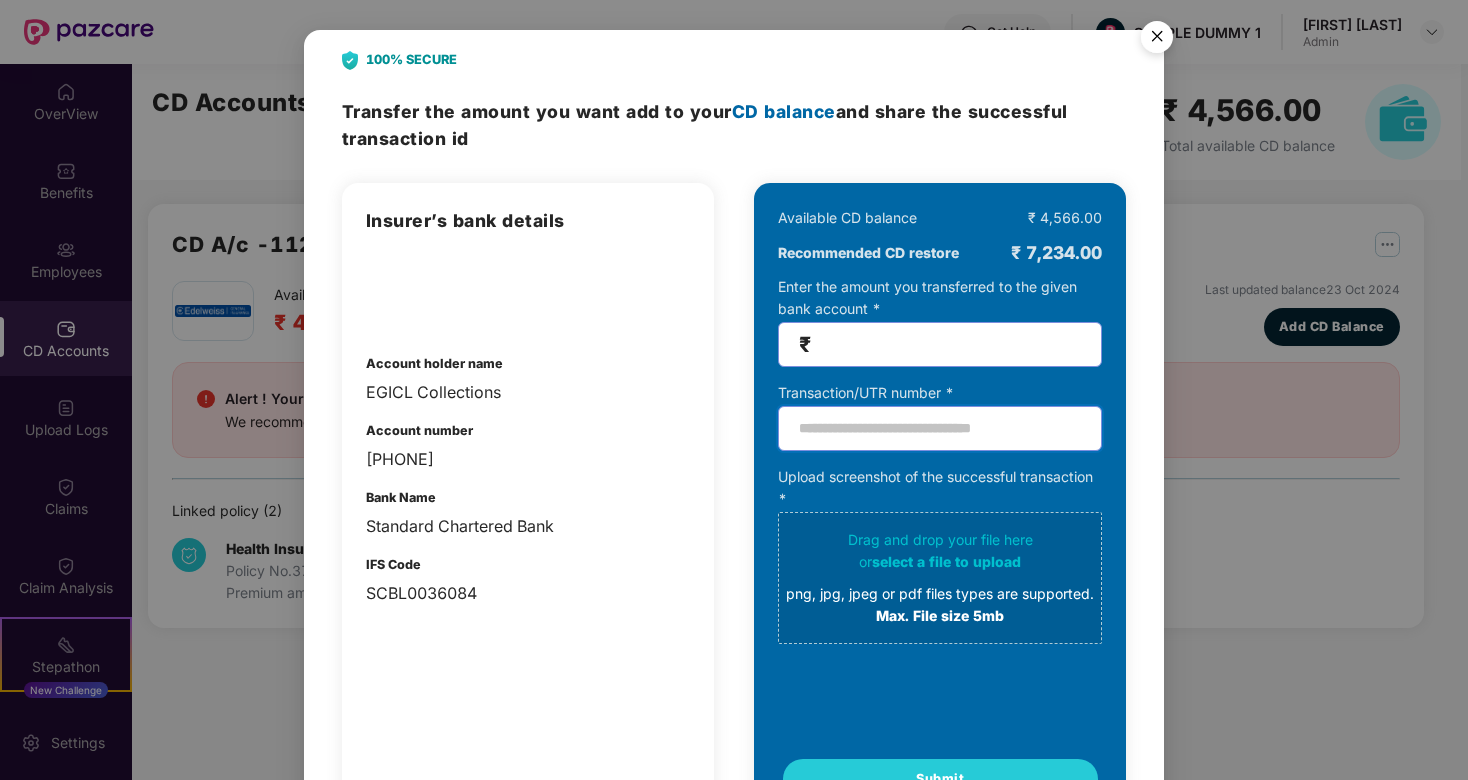 click at bounding box center [940, 428] 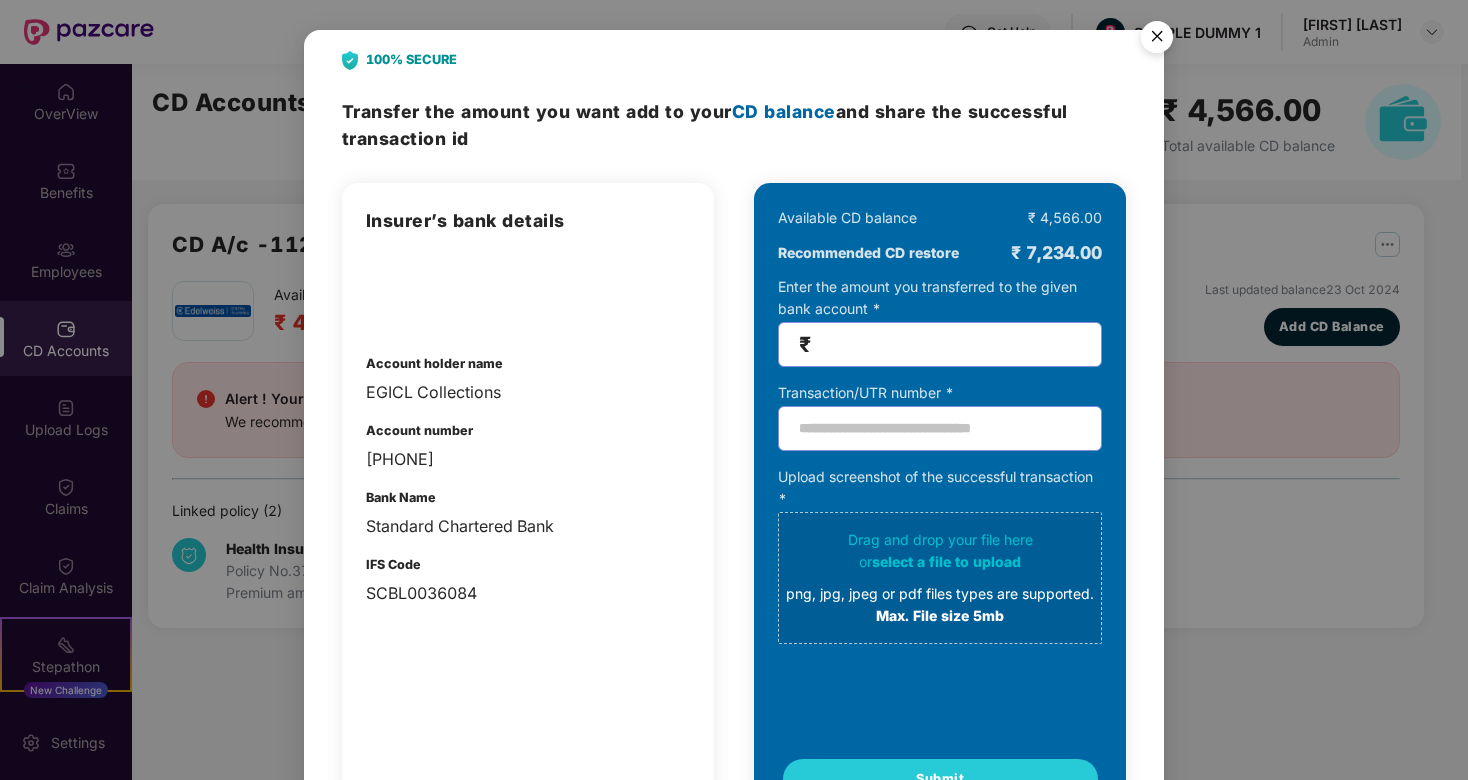 click at bounding box center (1157, 40) 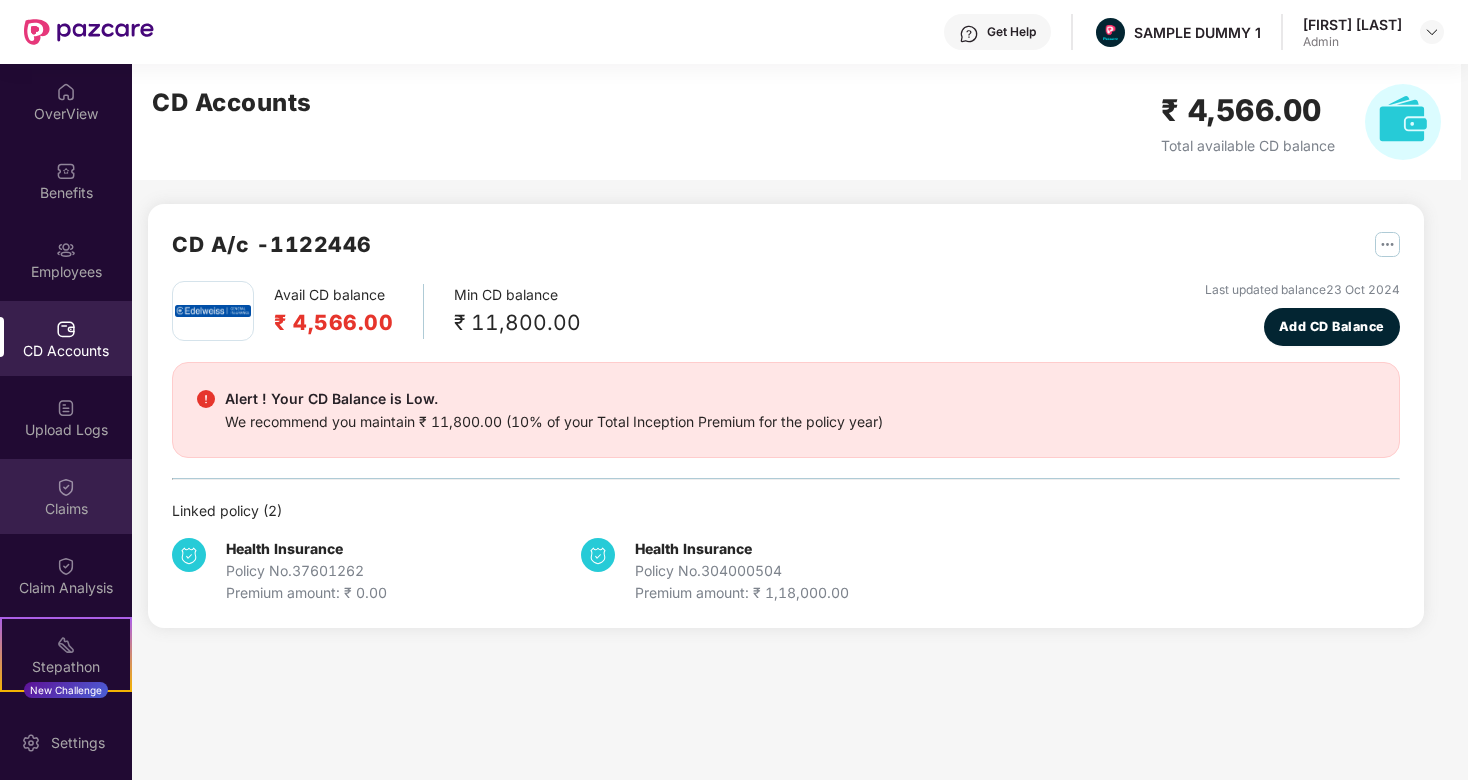 click at bounding box center (66, 487) 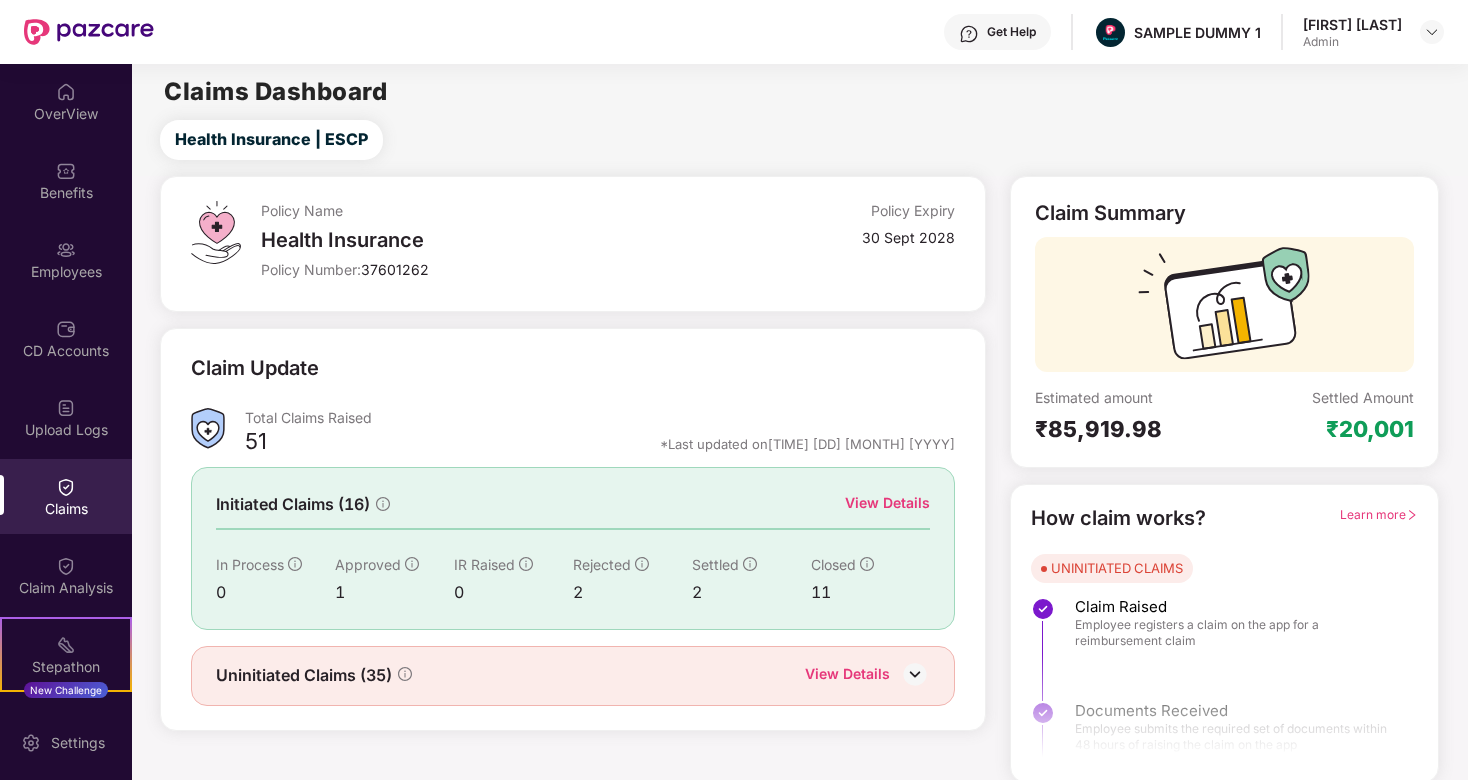 scroll, scrollTop: 3, scrollLeft: 0, axis: vertical 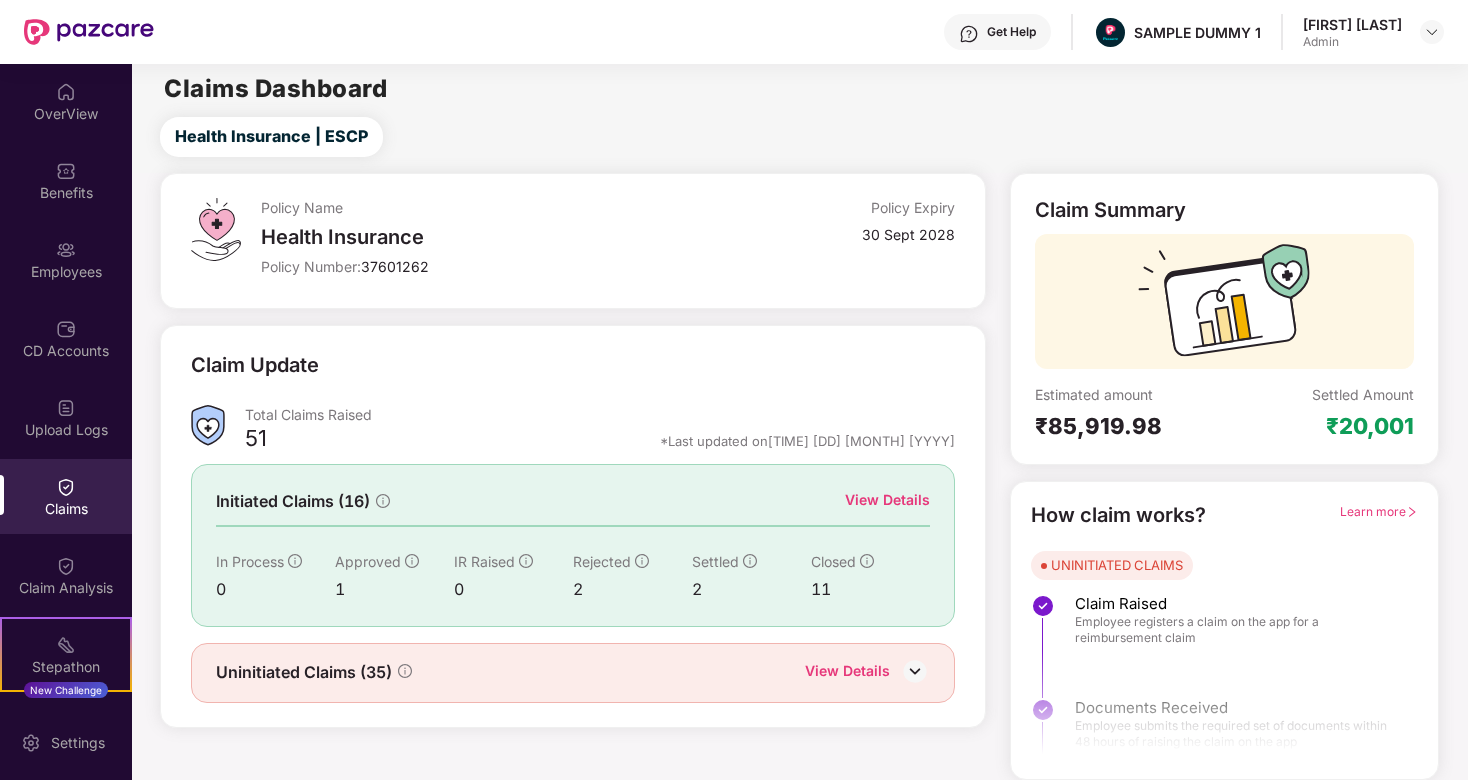 click on "Learn more" at bounding box center (1379, 511) 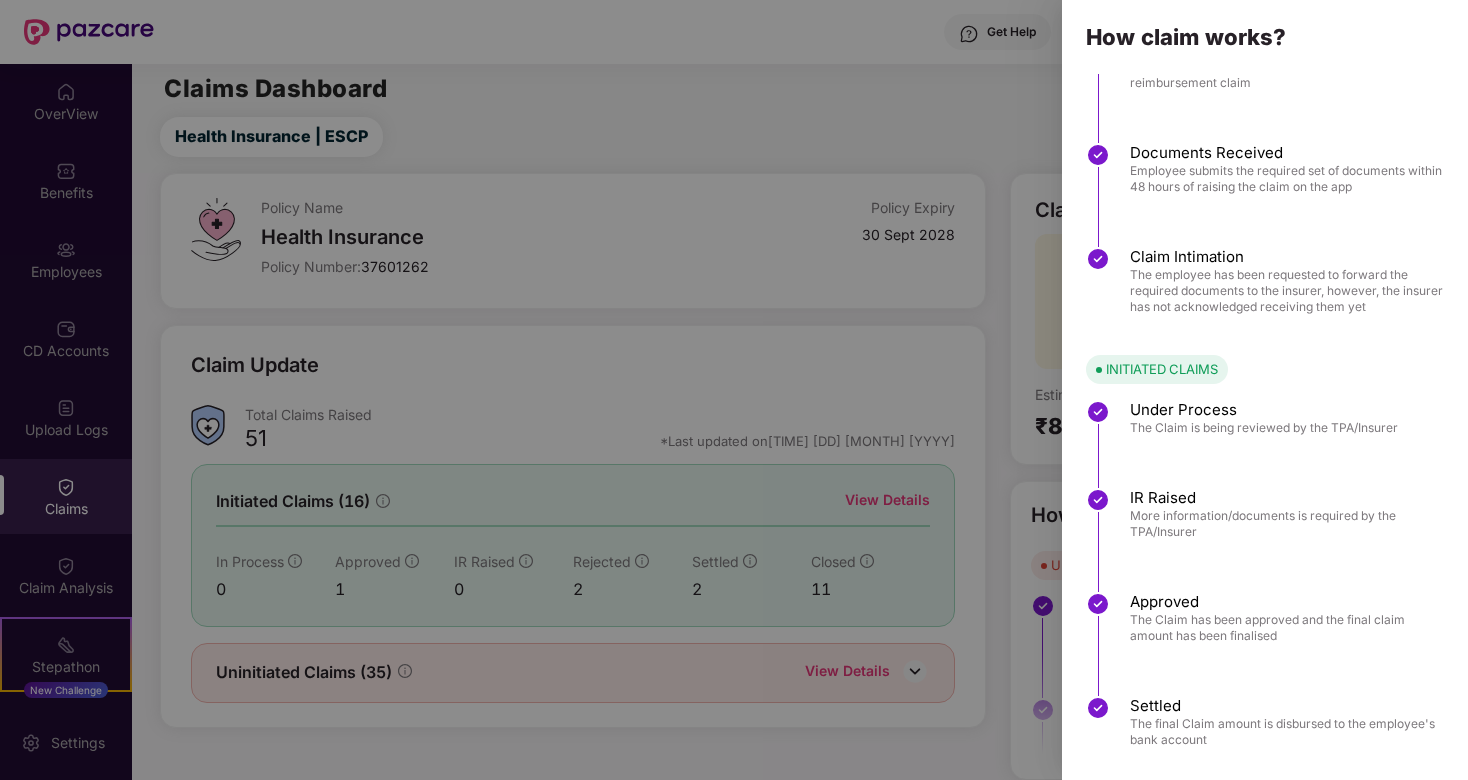 scroll, scrollTop: 103, scrollLeft: 0, axis: vertical 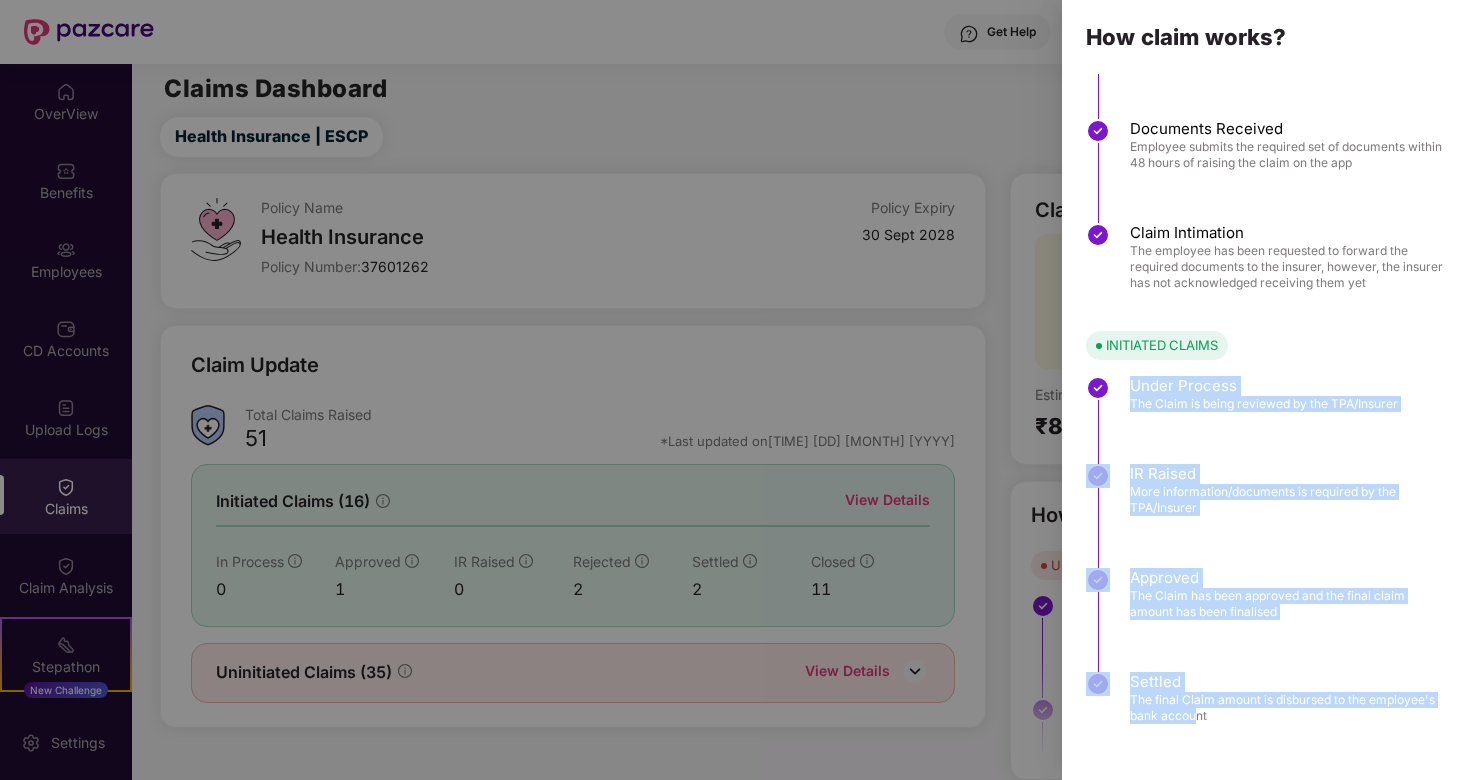 drag, startPoint x: 1131, startPoint y: 390, endPoint x: 1200, endPoint y: 712, distance: 329.30988 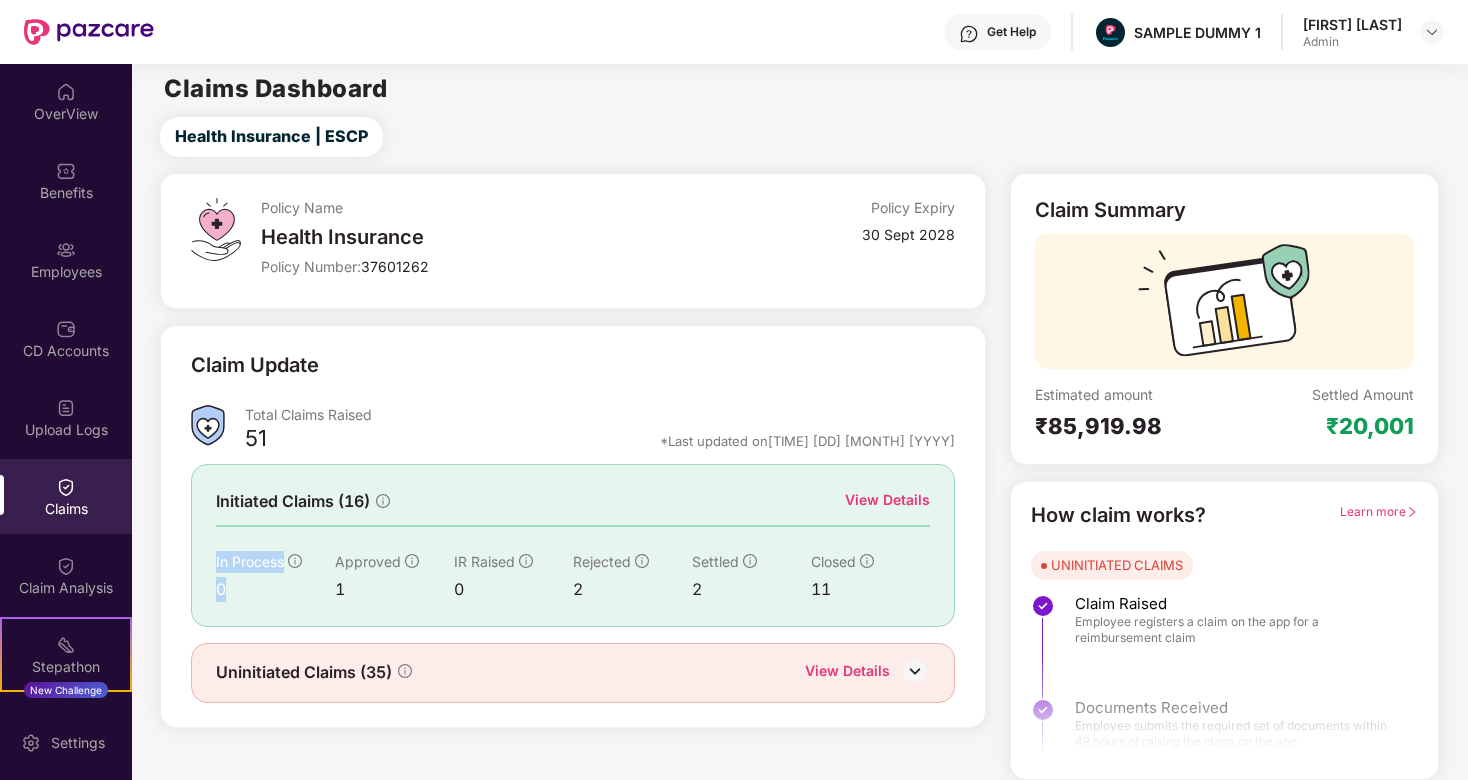 drag, startPoint x: 217, startPoint y: 557, endPoint x: 239, endPoint y: 603, distance: 50.990196 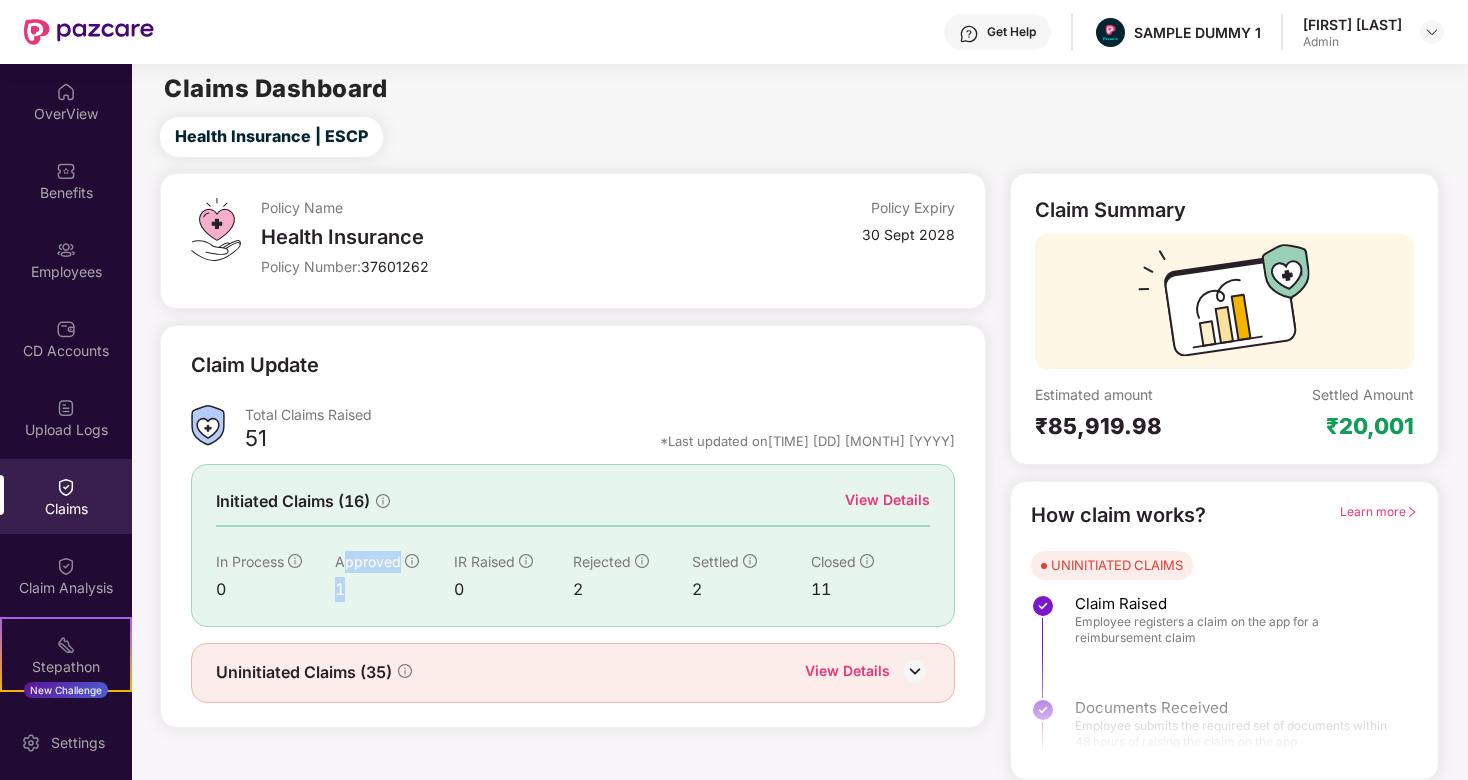 drag, startPoint x: 340, startPoint y: 557, endPoint x: 378, endPoint y: 599, distance: 56.63921 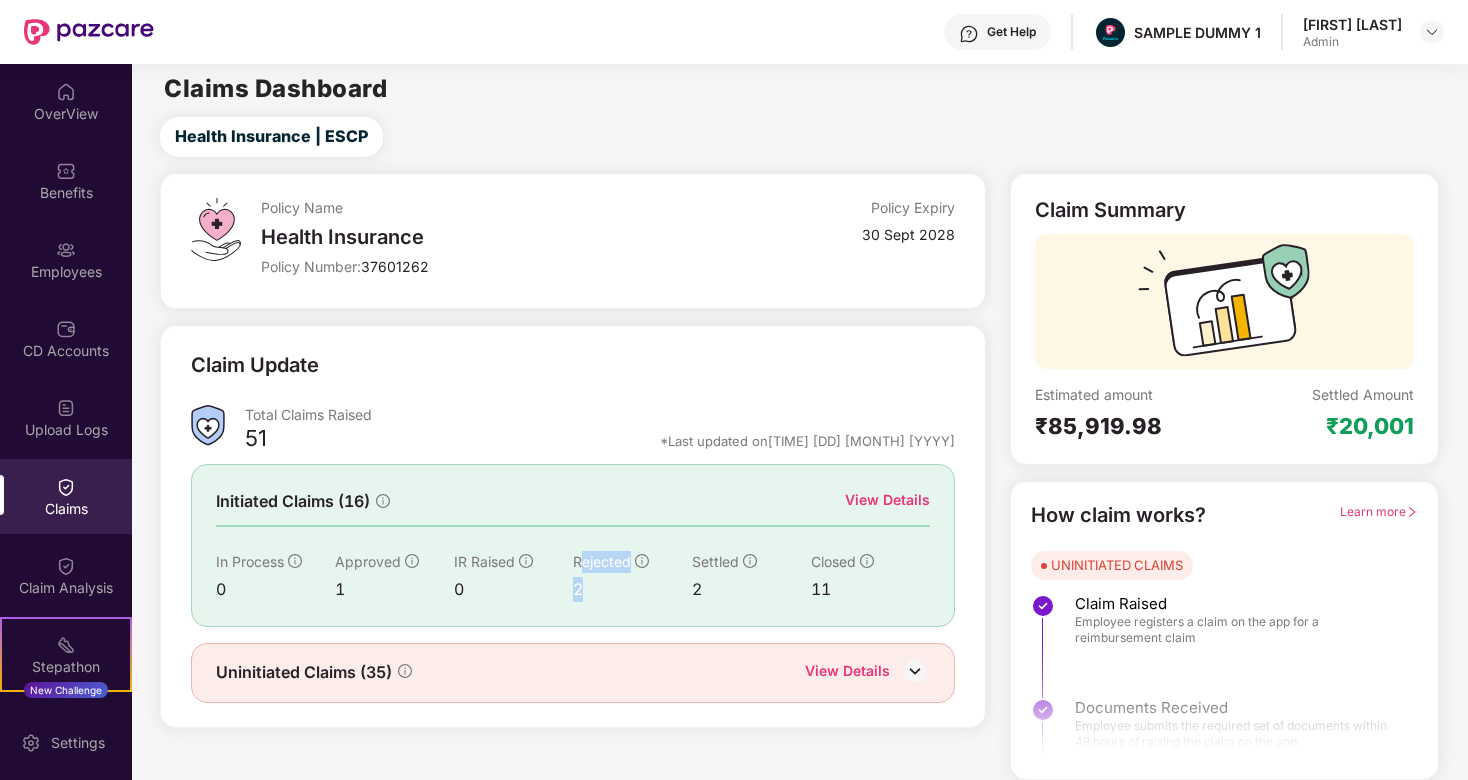 drag, startPoint x: 581, startPoint y: 563, endPoint x: 682, endPoint y: 599, distance: 107.22407 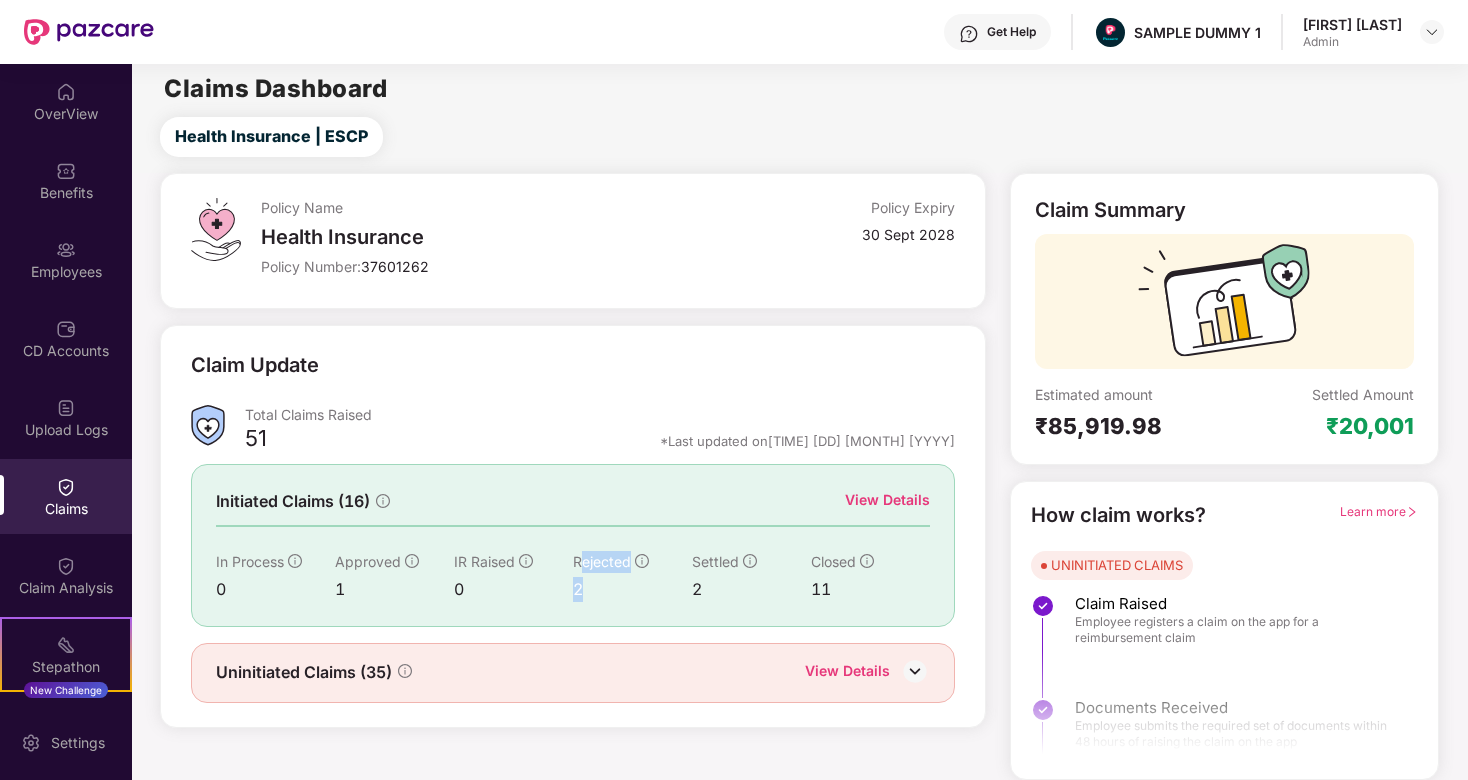 click on "View Details" at bounding box center [887, 500] 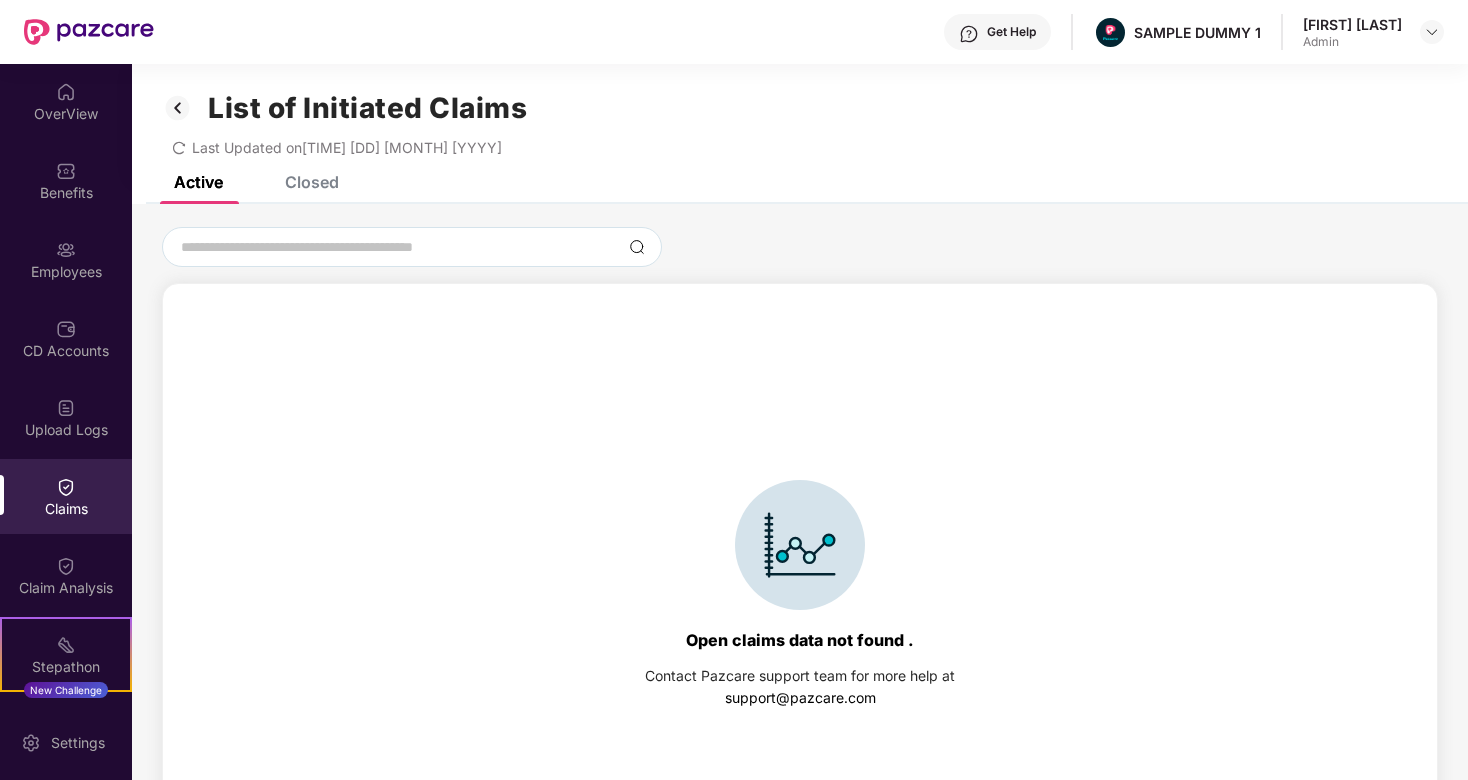 click on "Closed" at bounding box center (312, 182) 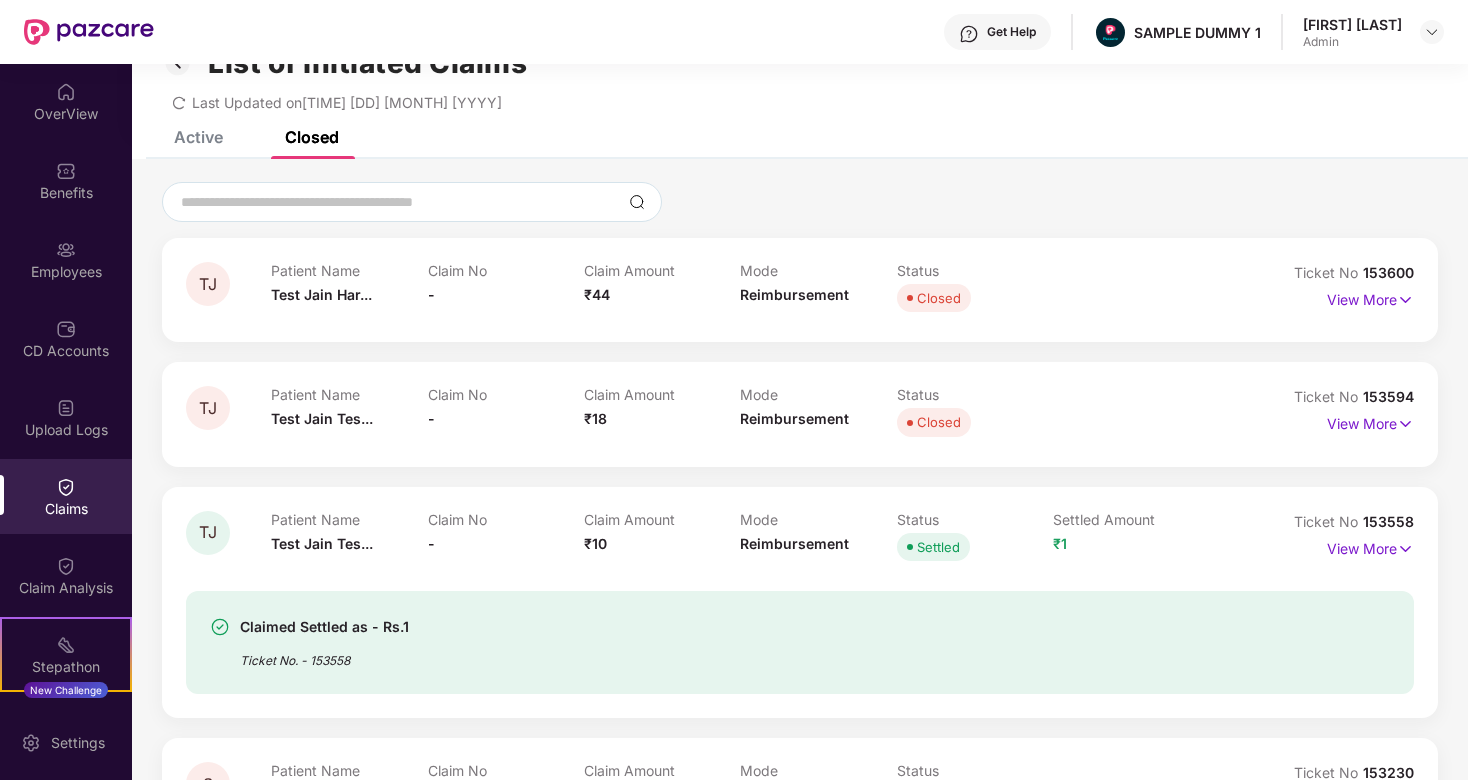 scroll, scrollTop: 54, scrollLeft: 0, axis: vertical 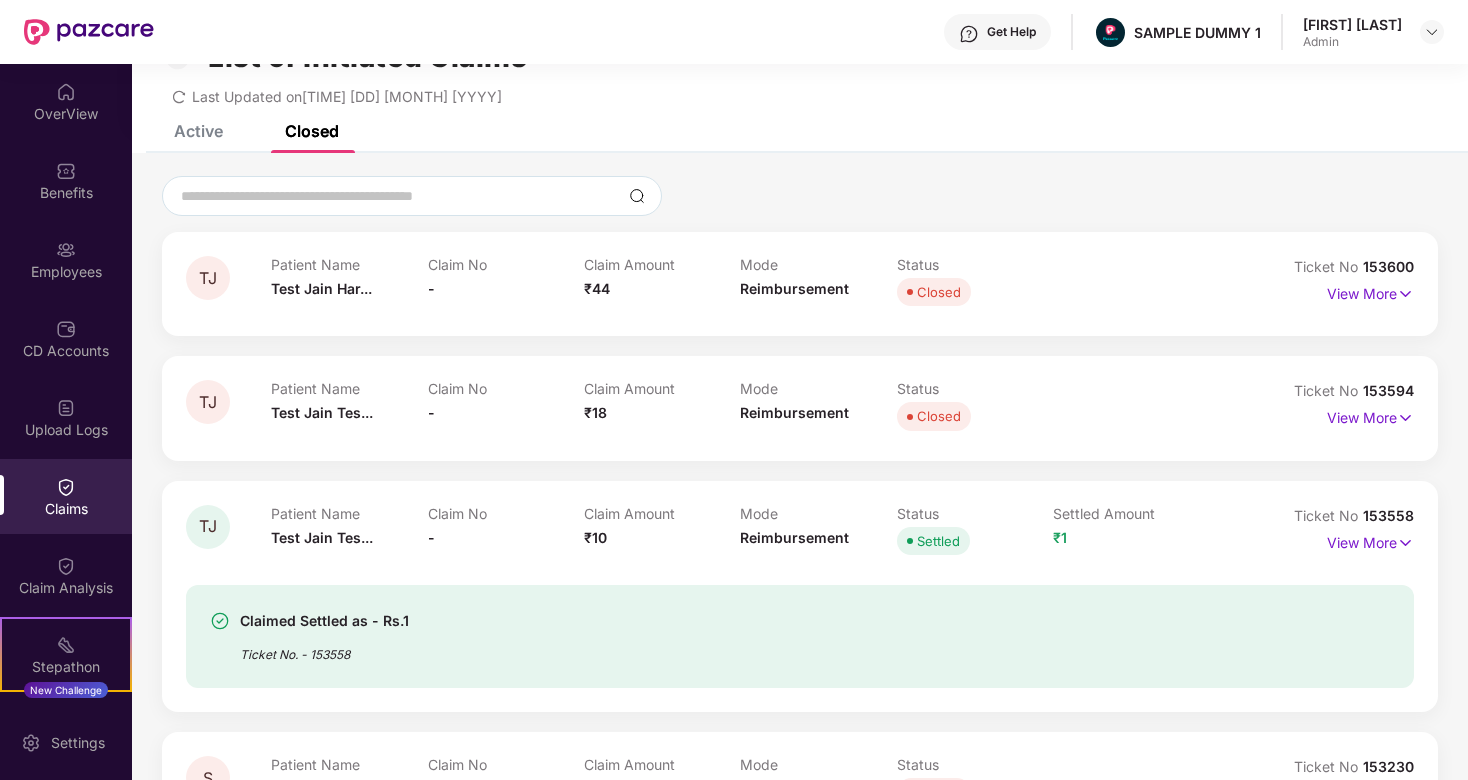 click on "Claim No -" at bounding box center (506, 283) 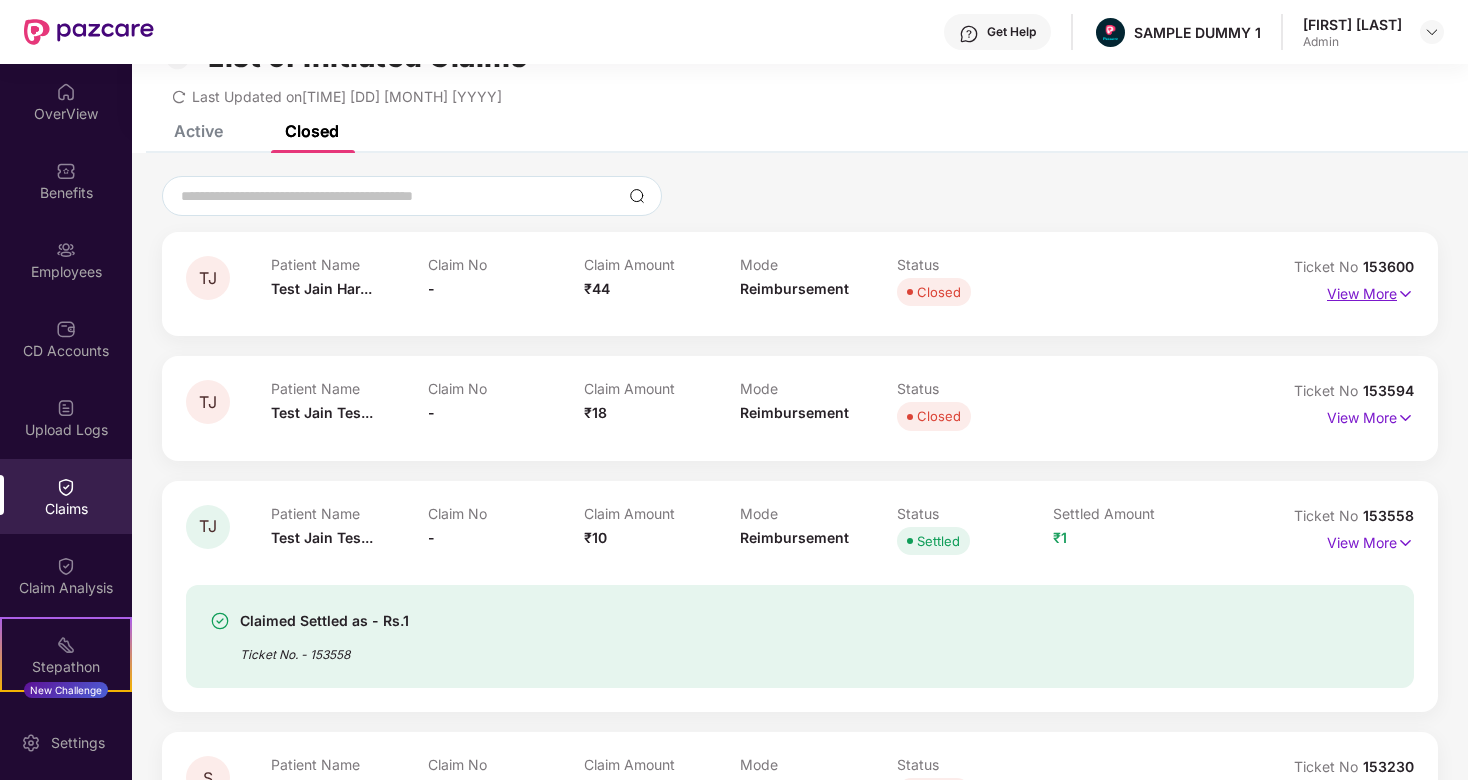 click on "View More" at bounding box center [1370, 291] 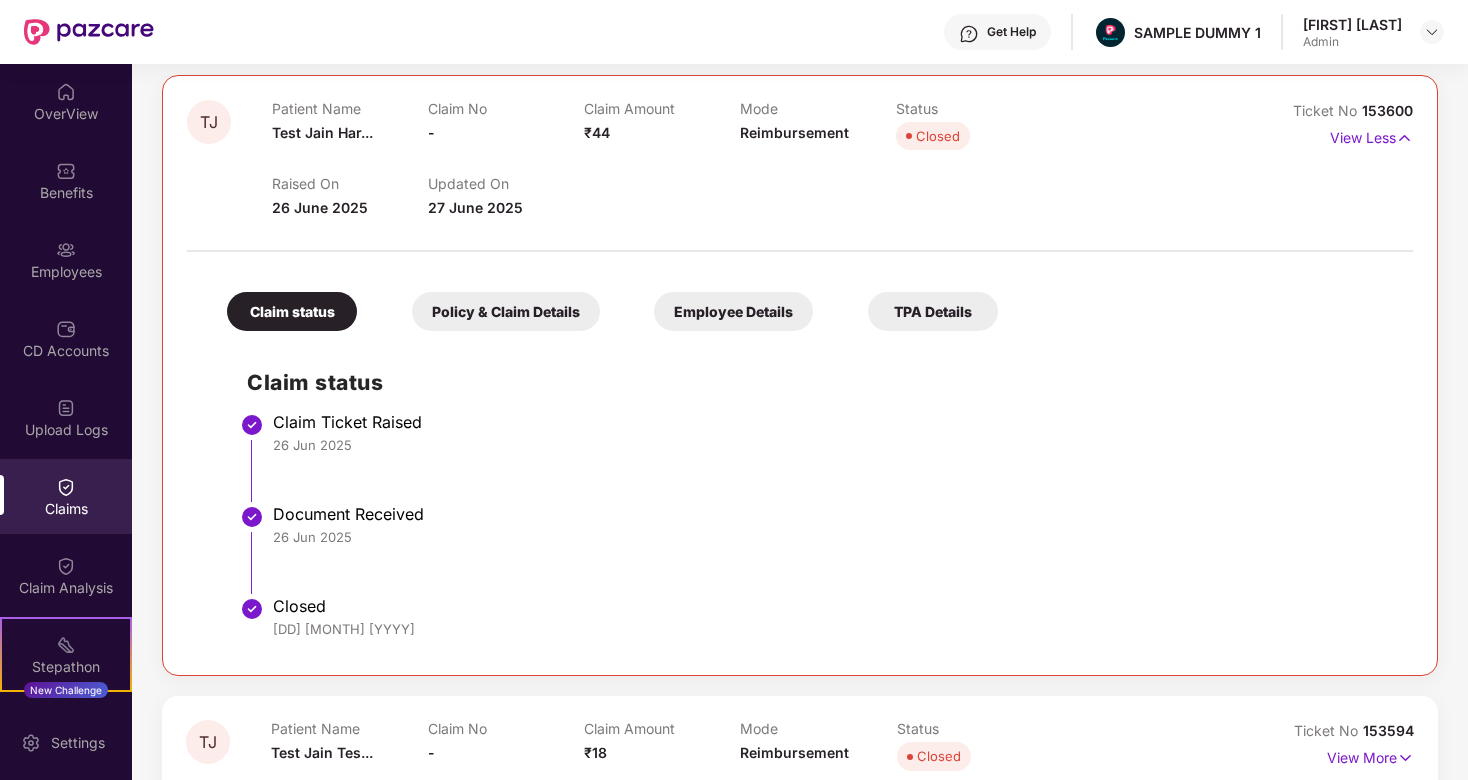 scroll, scrollTop: 230, scrollLeft: 0, axis: vertical 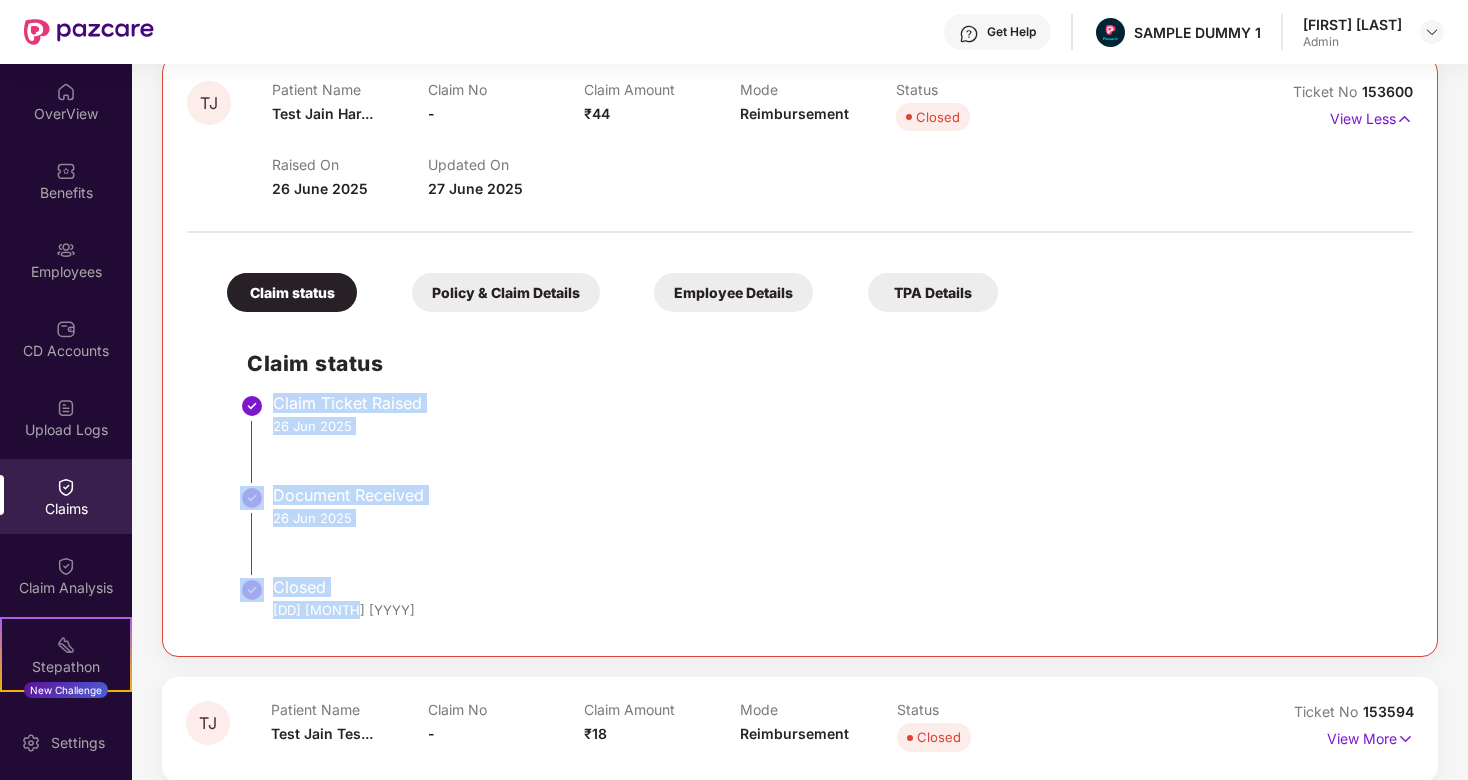 drag, startPoint x: 278, startPoint y: 400, endPoint x: 365, endPoint y: 608, distance: 225.46175 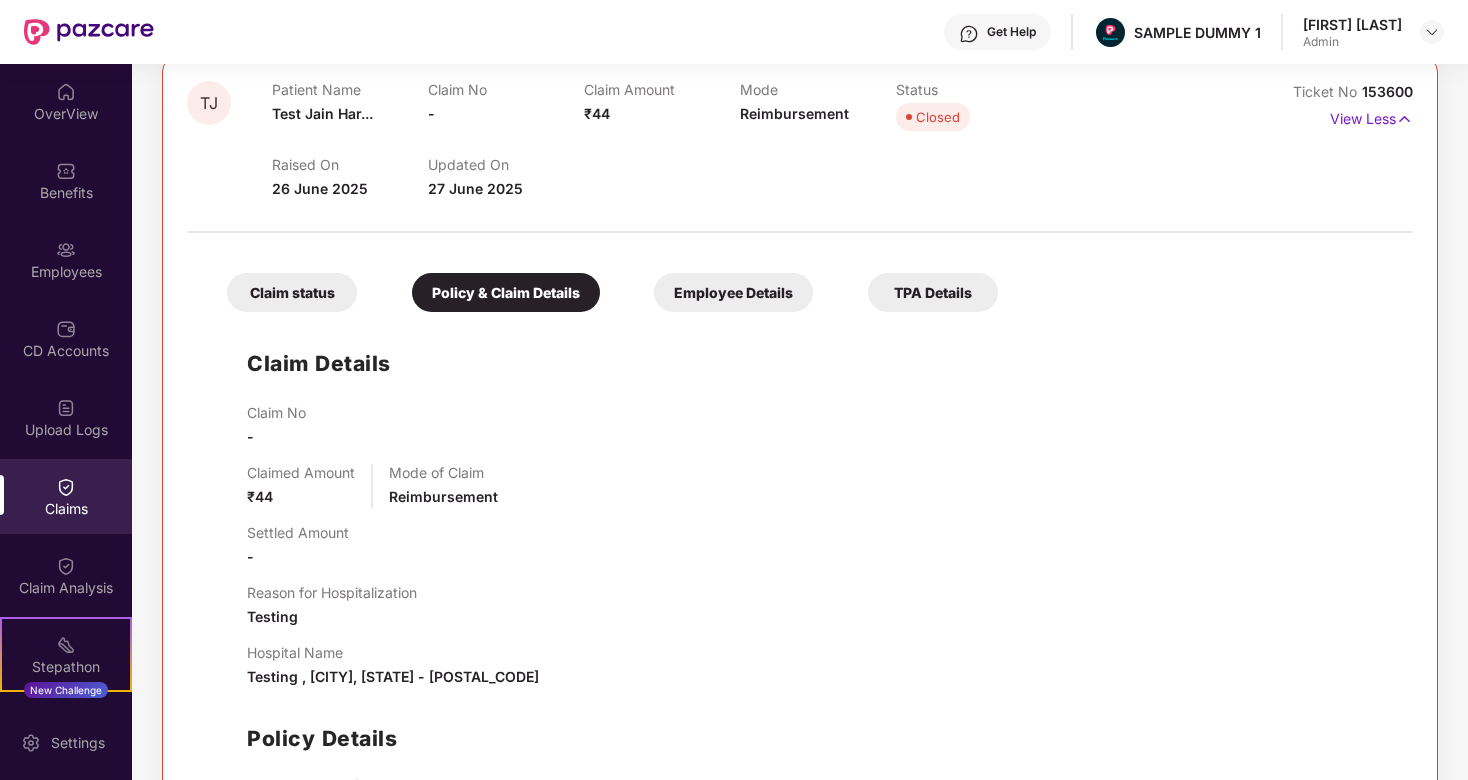 scroll, scrollTop: 394, scrollLeft: 0, axis: vertical 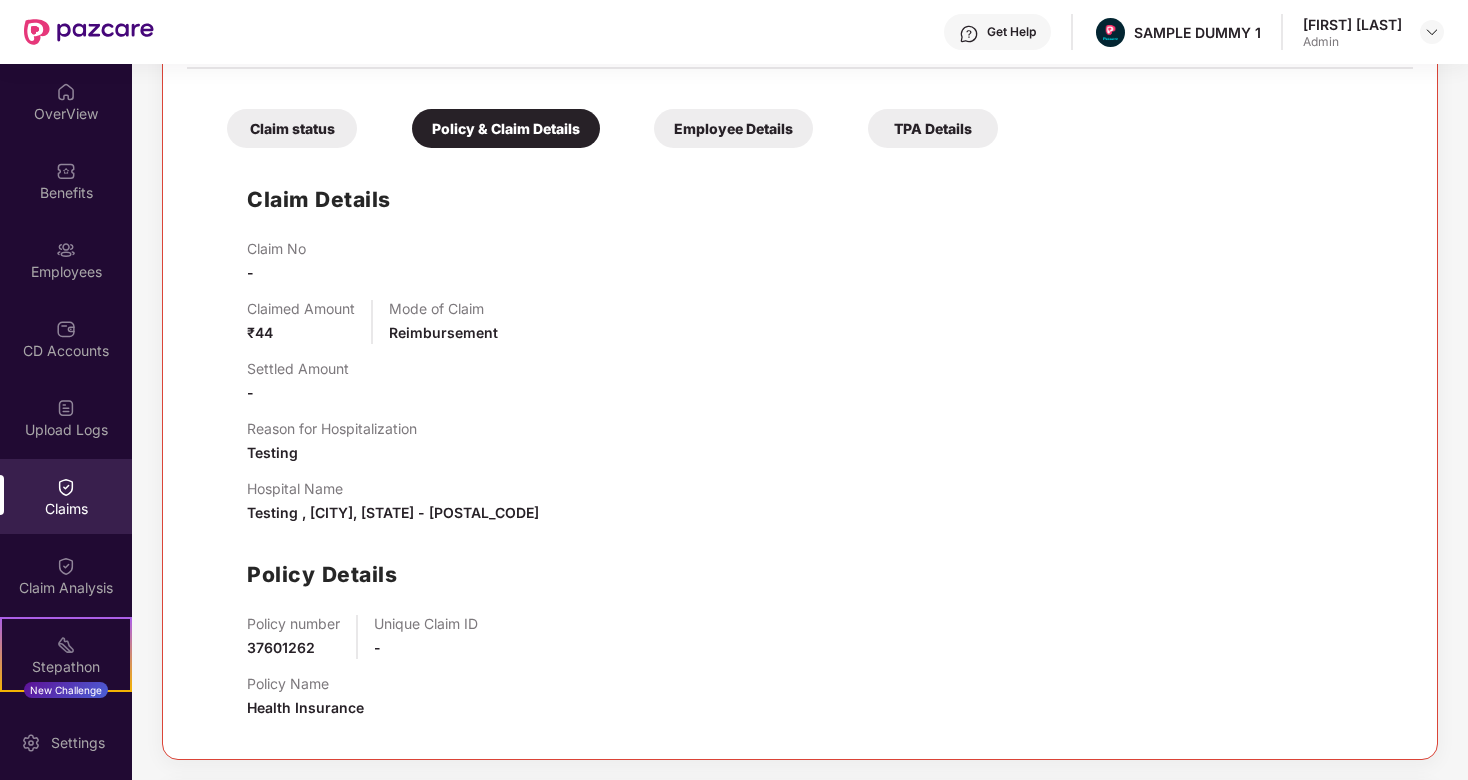 drag, startPoint x: 243, startPoint y: 278, endPoint x: 256, endPoint y: 307, distance: 31.780497 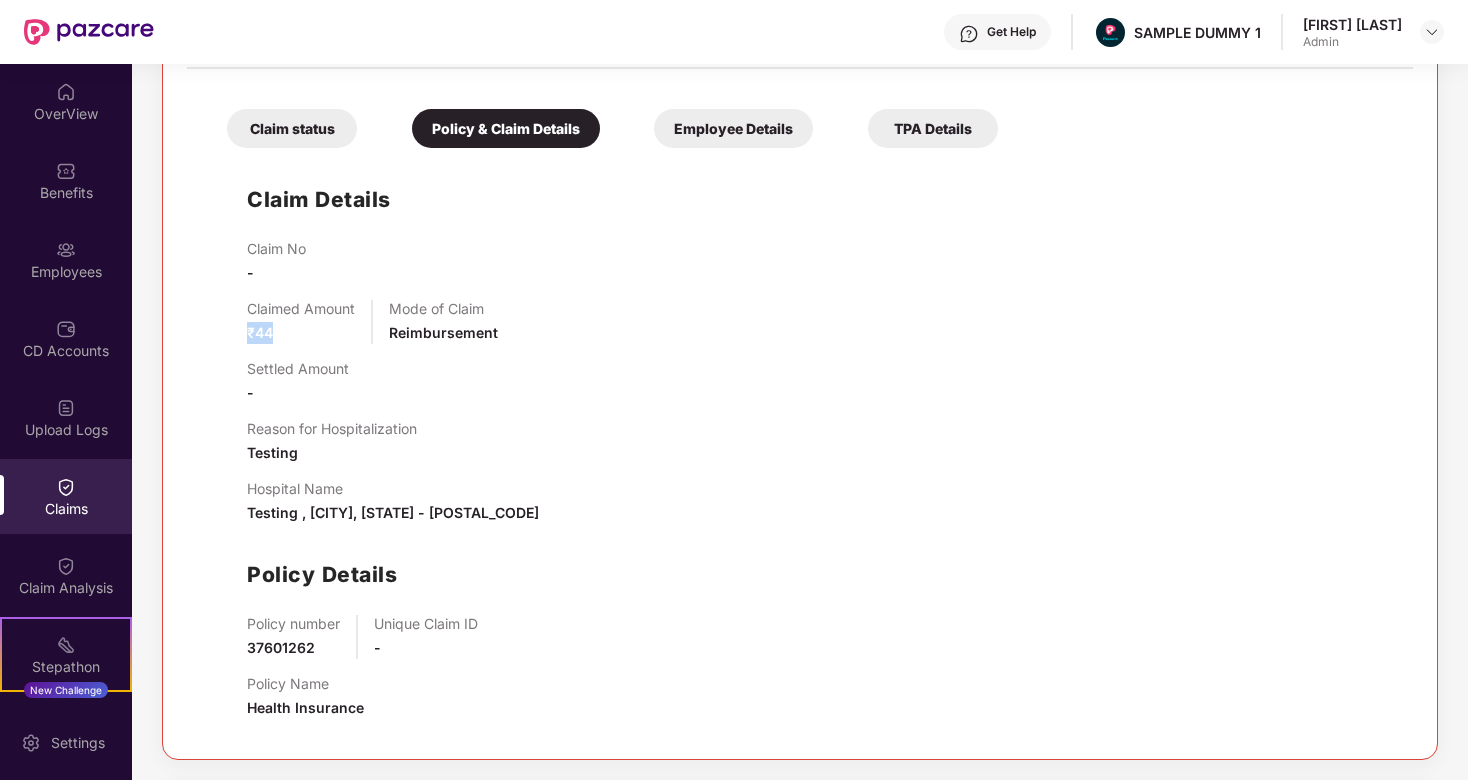 drag, startPoint x: 246, startPoint y: 322, endPoint x: 303, endPoint y: 322, distance: 57 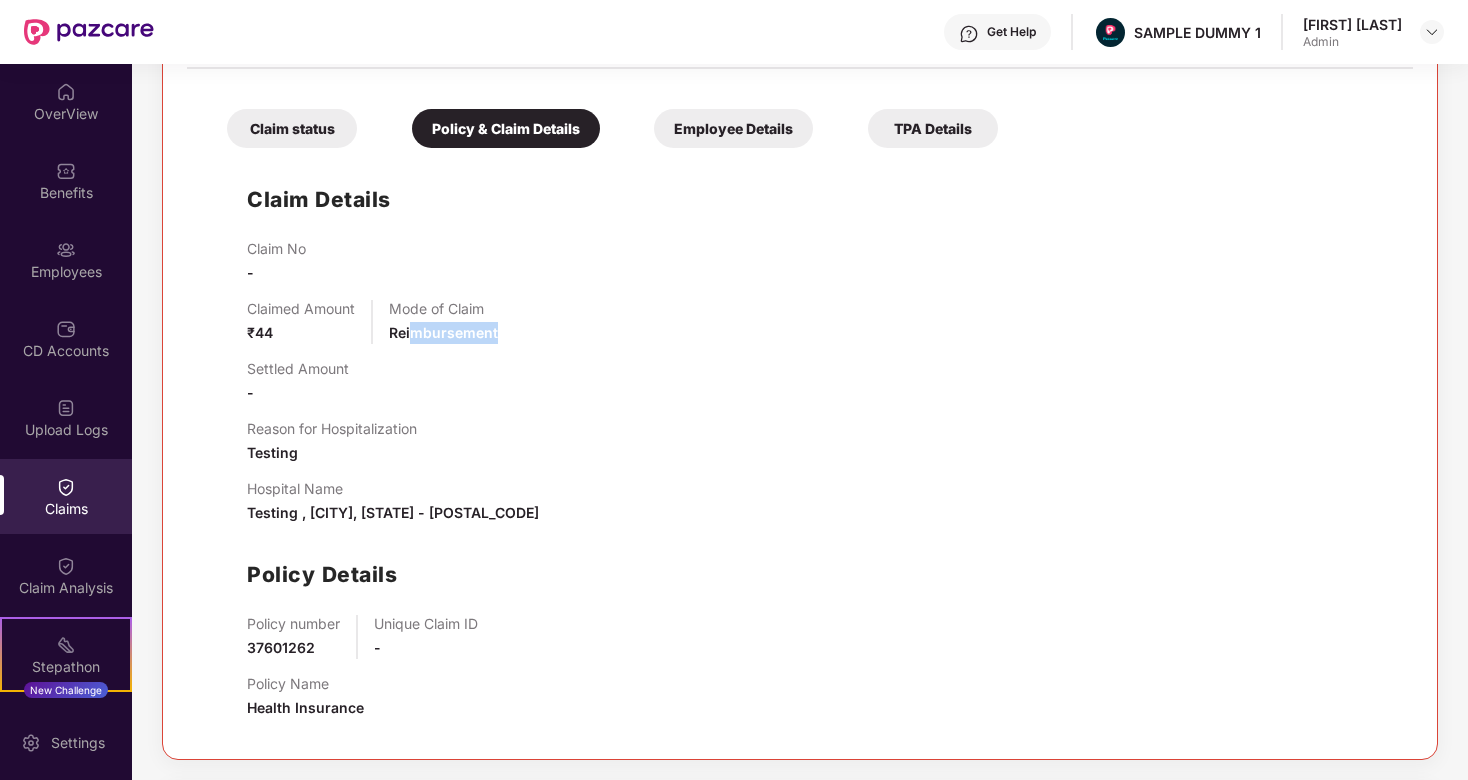 drag, startPoint x: 414, startPoint y: 331, endPoint x: 504, endPoint y: 331, distance: 90 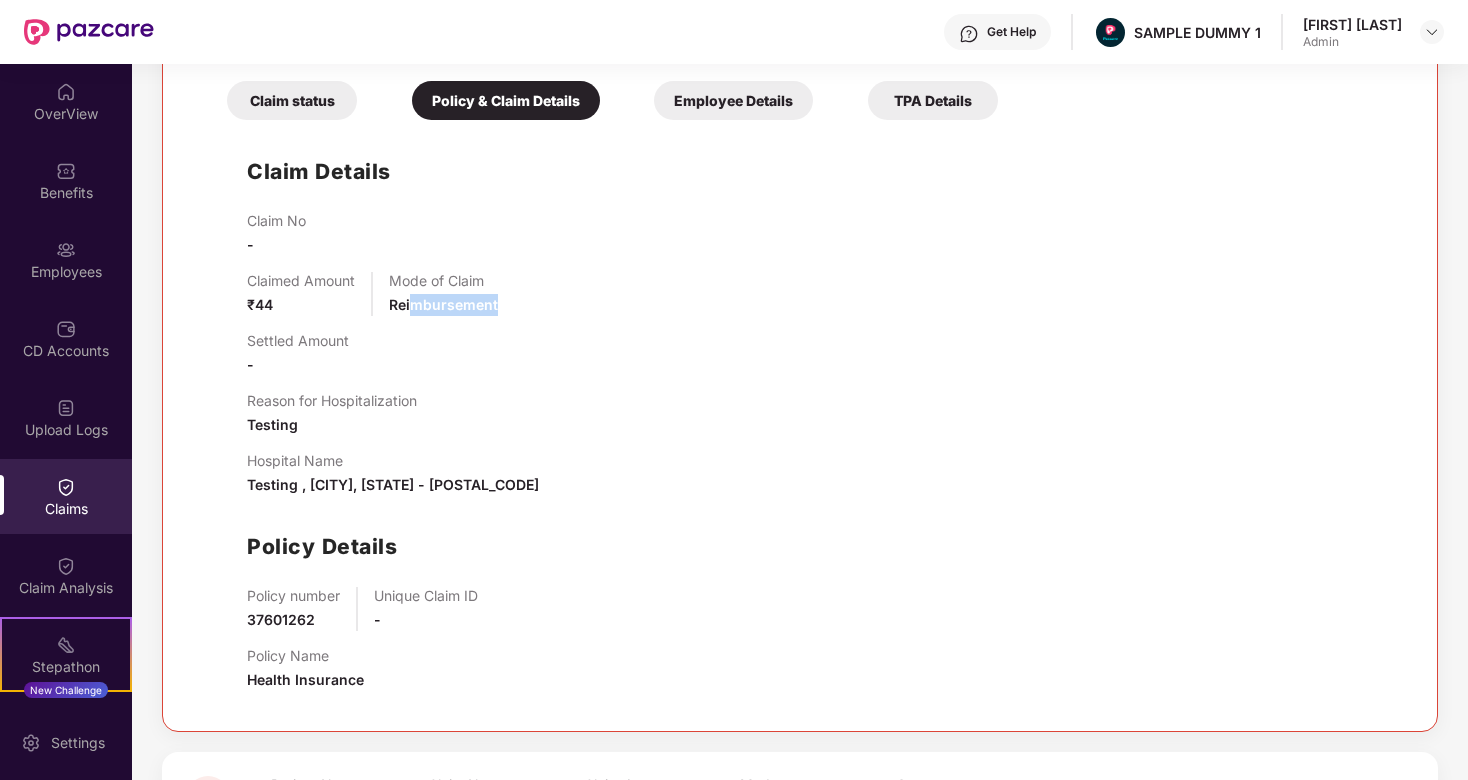 scroll, scrollTop: 424, scrollLeft: 0, axis: vertical 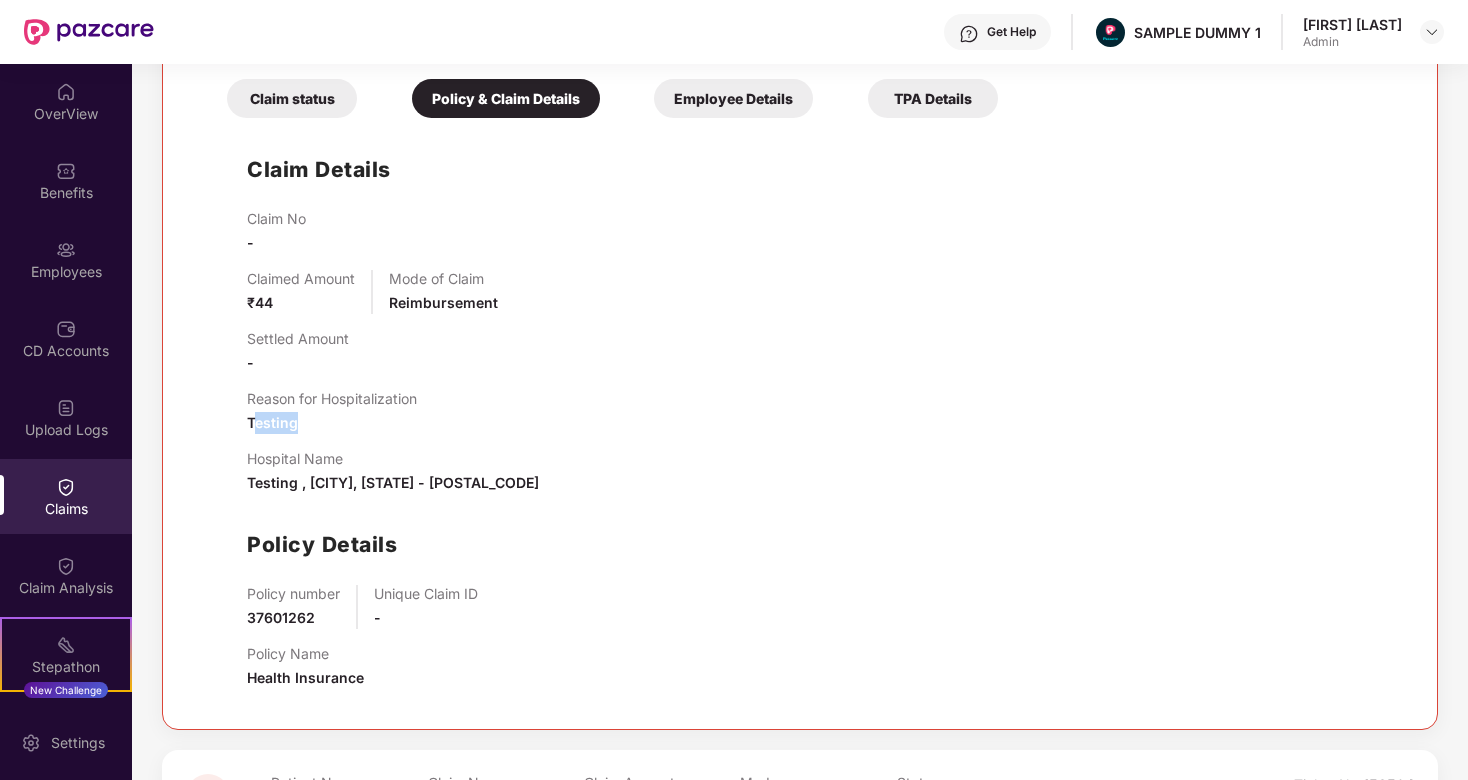 drag, startPoint x: 257, startPoint y: 421, endPoint x: 326, endPoint y: 420, distance: 69.00725 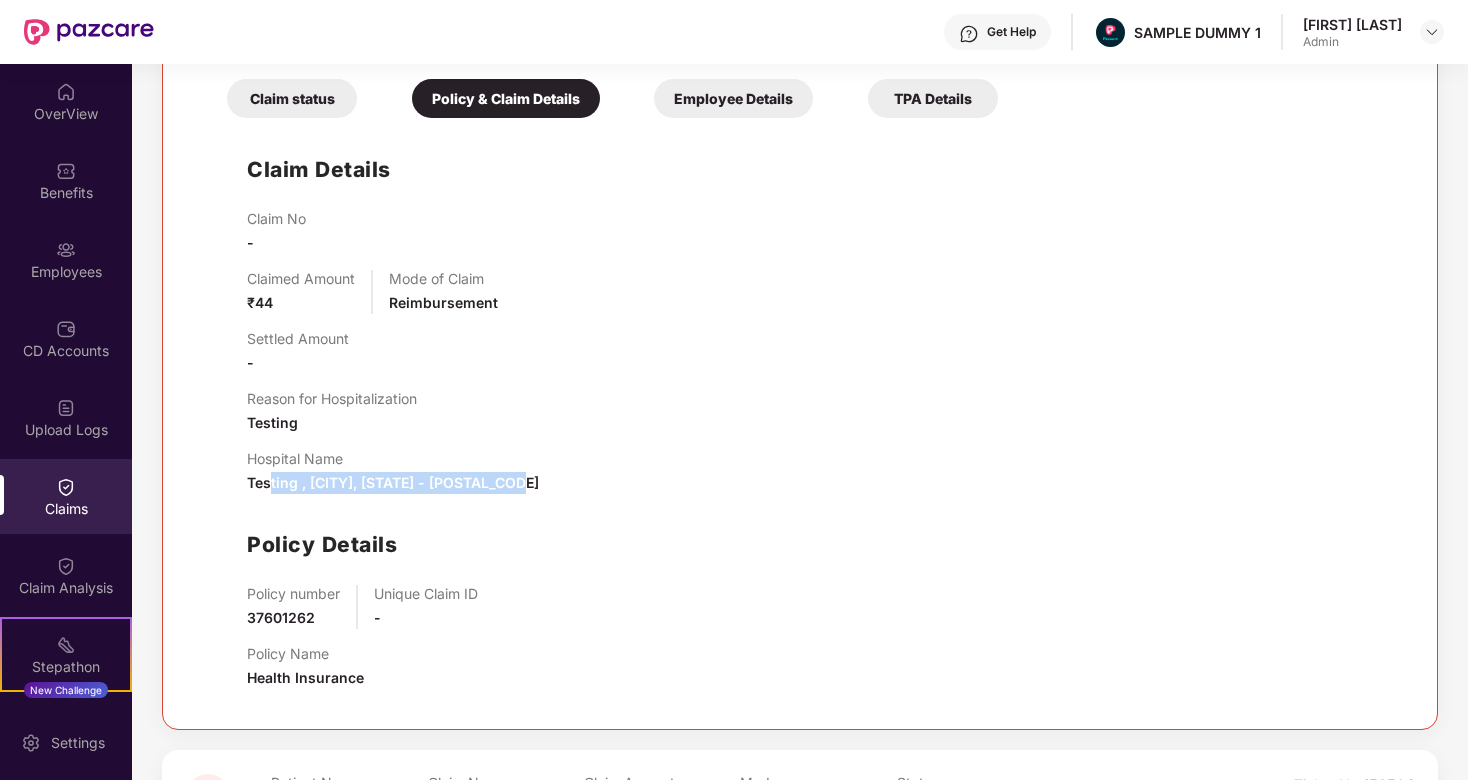 drag, startPoint x: 549, startPoint y: 480, endPoint x: 257, endPoint y: 484, distance: 292.0274 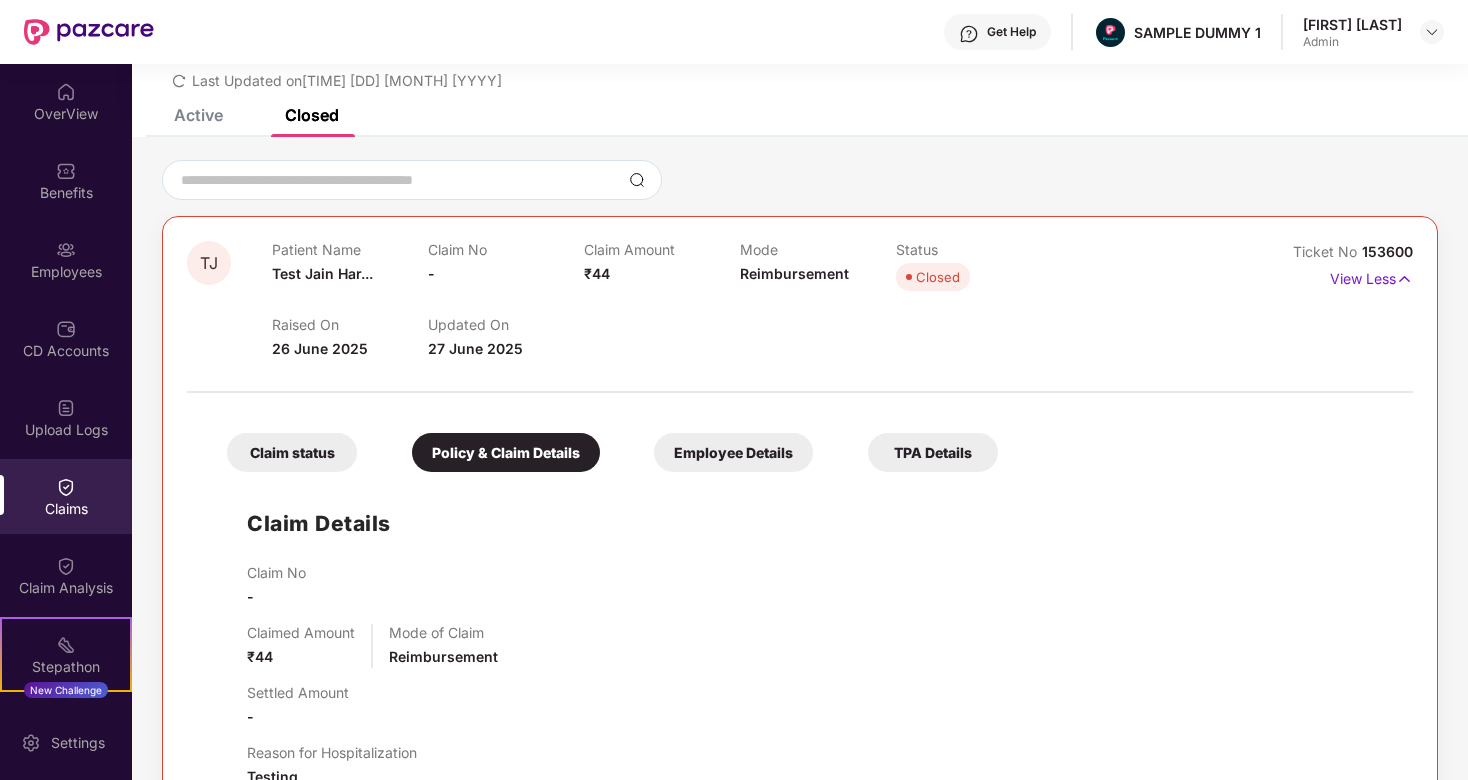 scroll, scrollTop: 0, scrollLeft: 0, axis: both 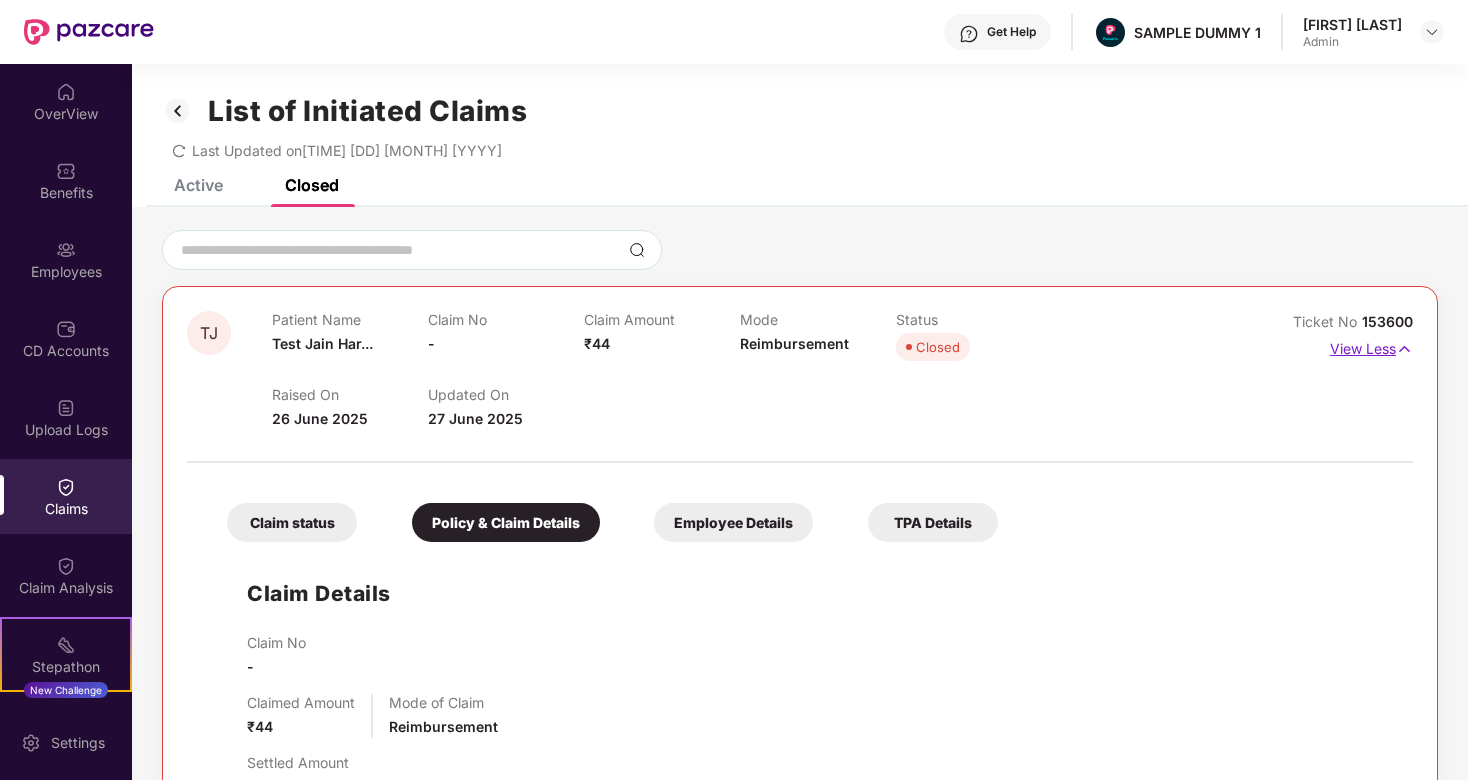 click at bounding box center [1404, 349] 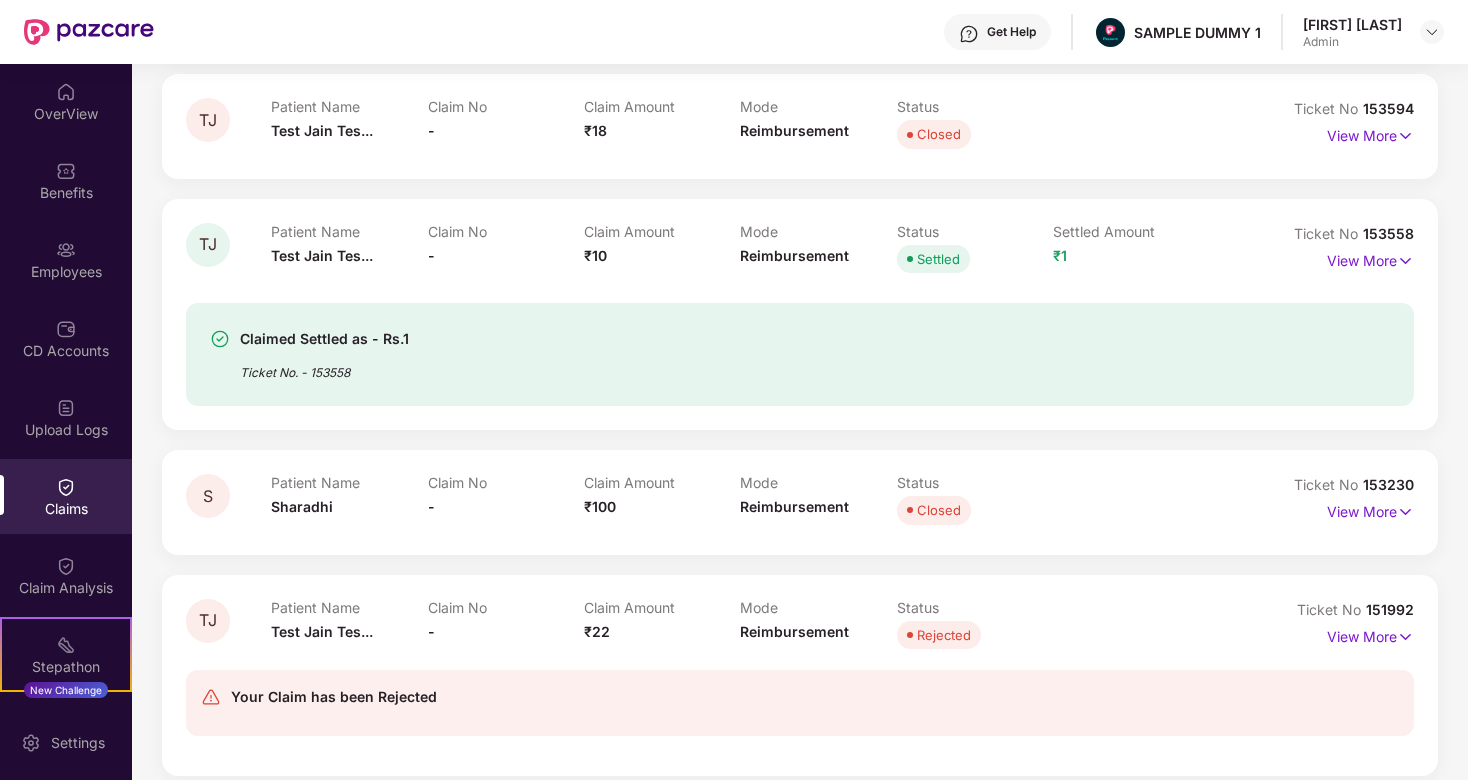 scroll, scrollTop: 322, scrollLeft: 0, axis: vertical 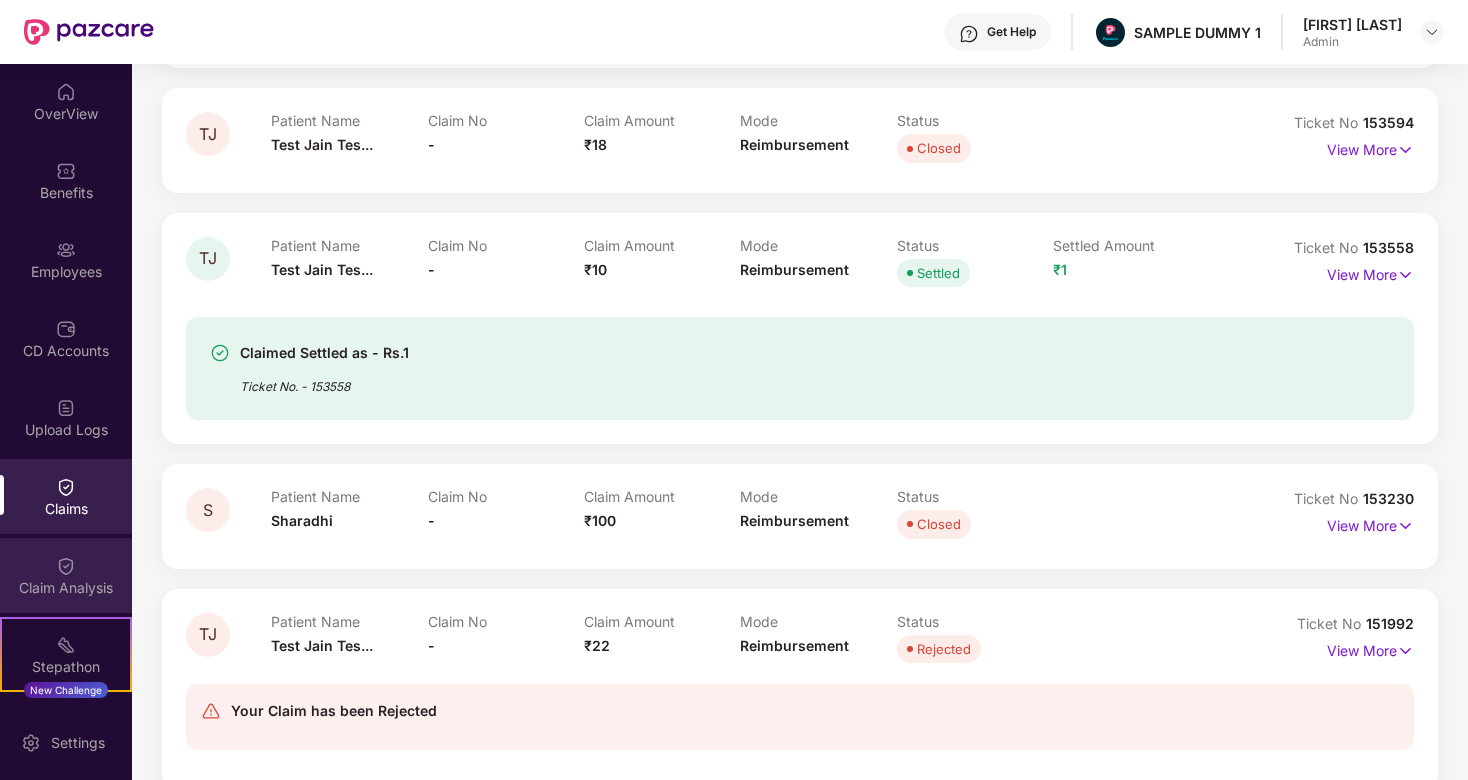 click at bounding box center [66, 566] 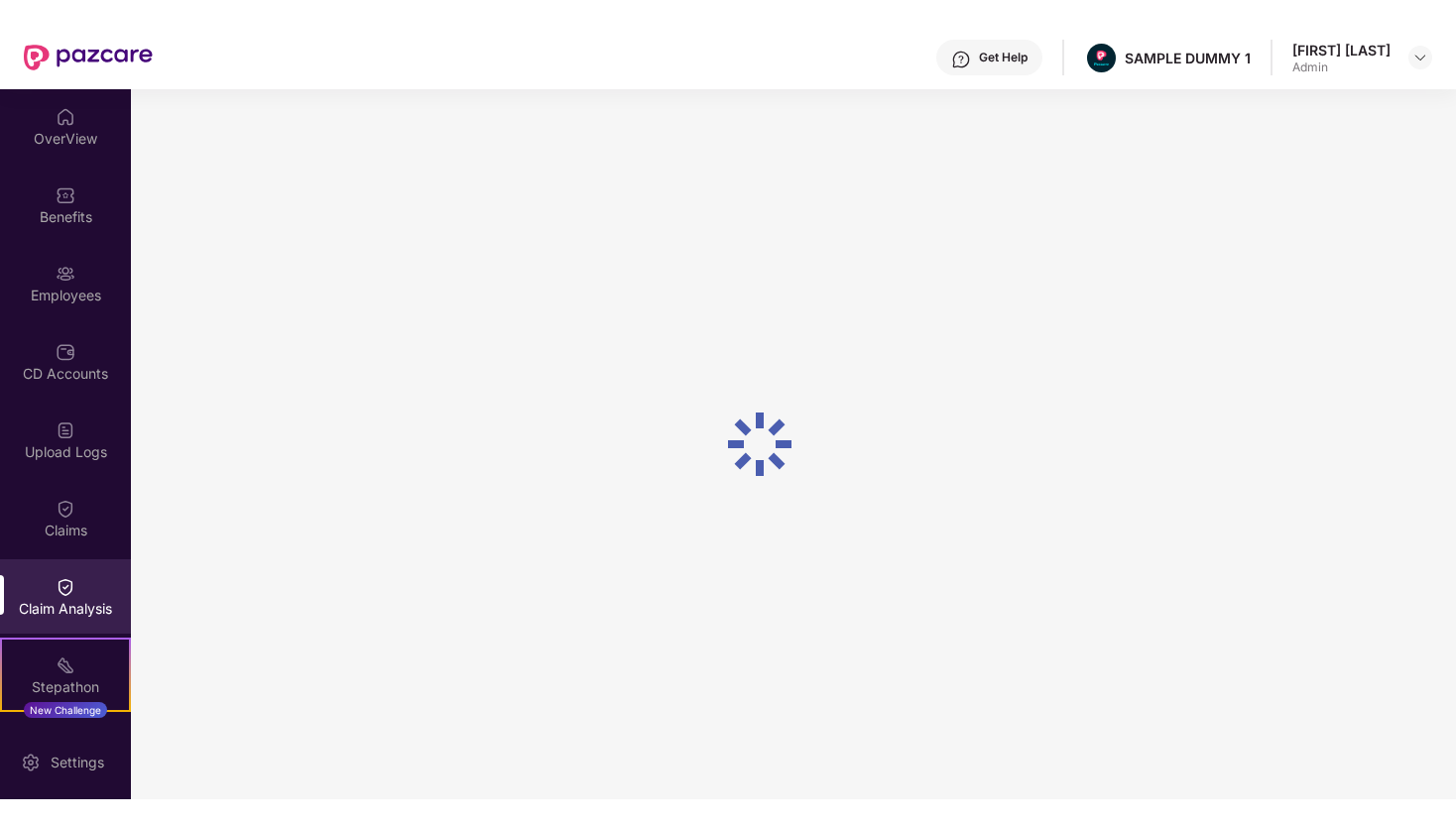 scroll, scrollTop: 0, scrollLeft: 0, axis: both 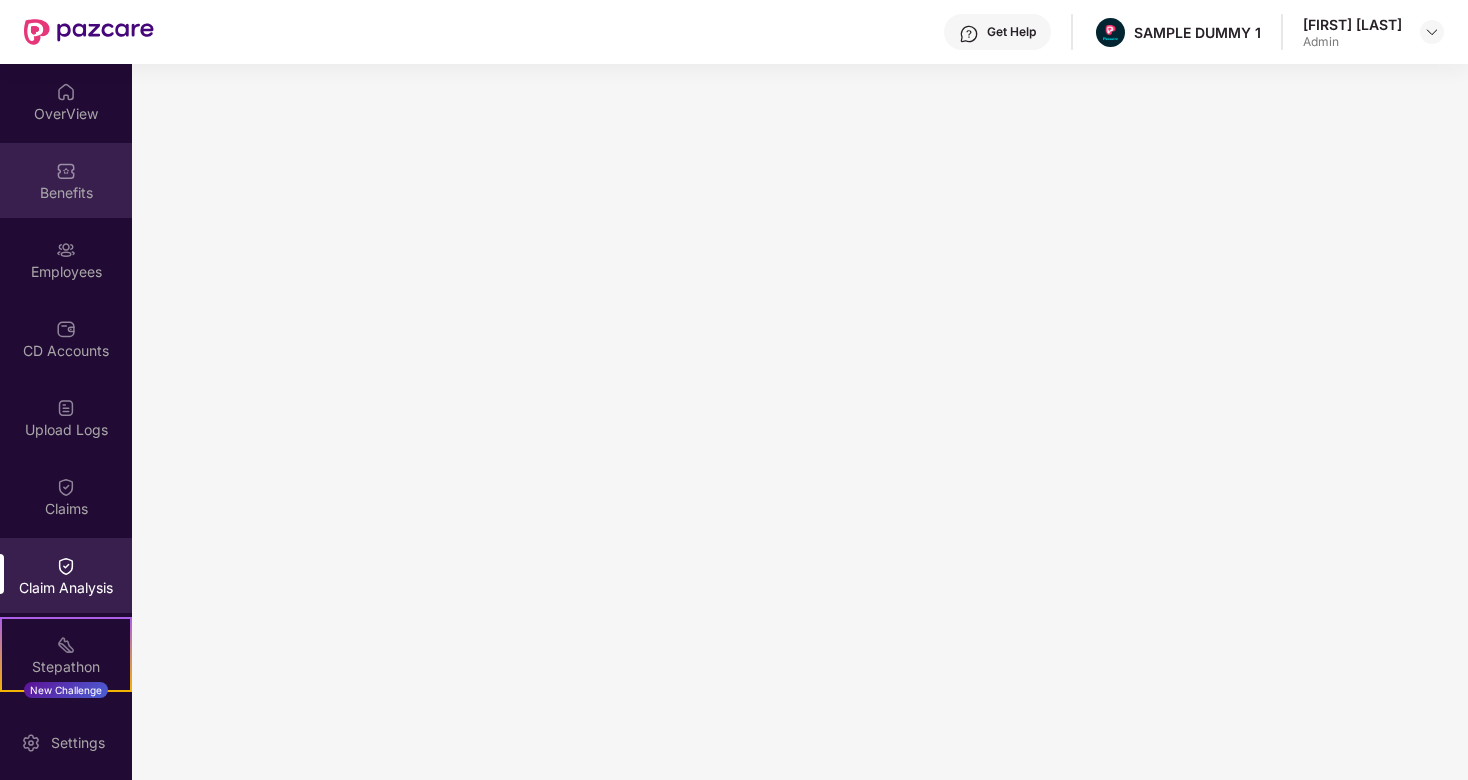 click on "Benefits" at bounding box center (66, 193) 